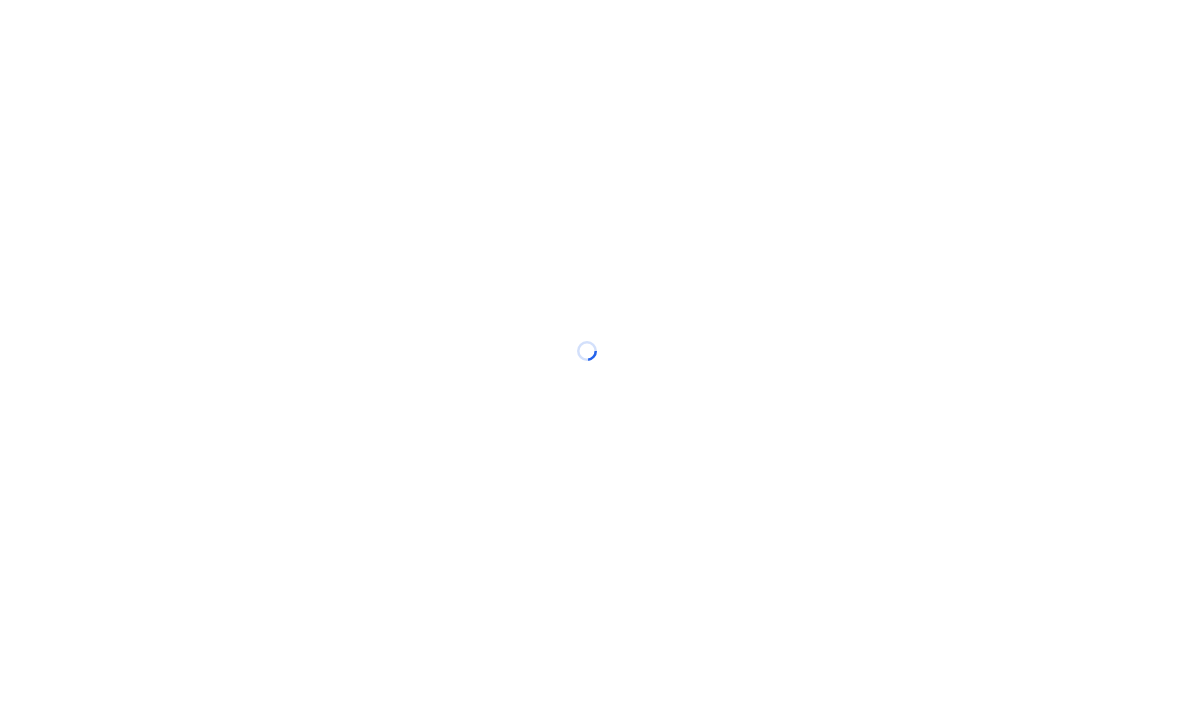 scroll, scrollTop: 0, scrollLeft: 0, axis: both 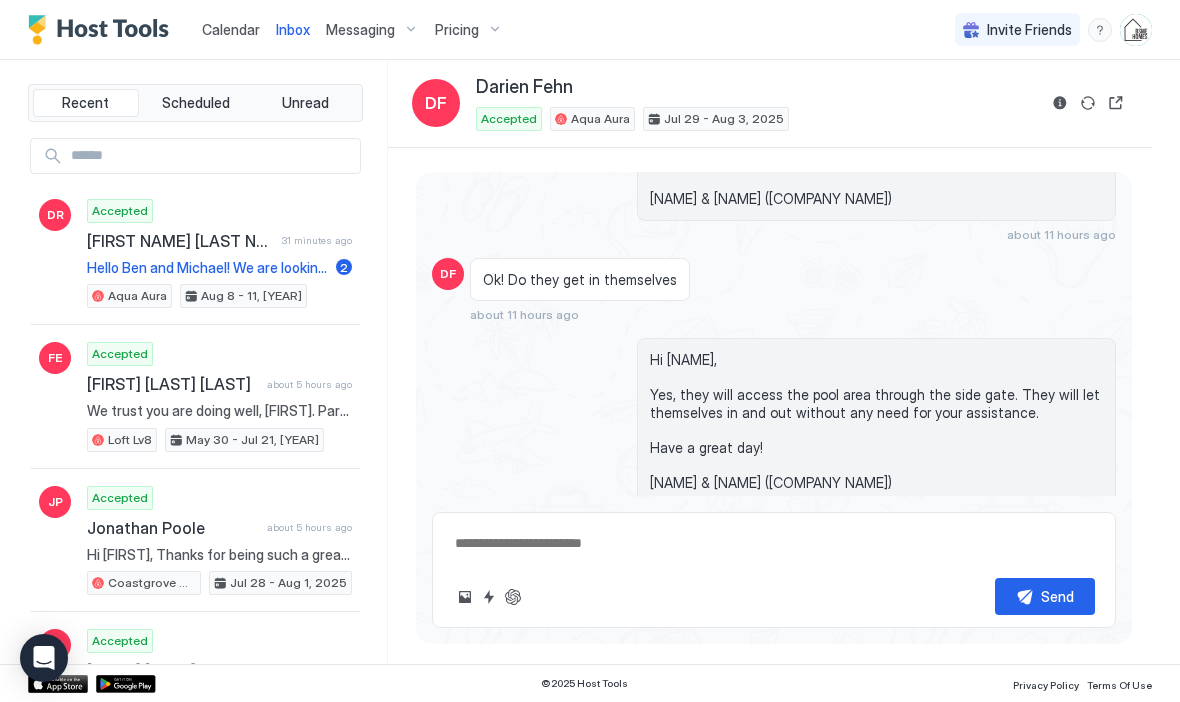 click on "Calendar" at bounding box center (231, 29) 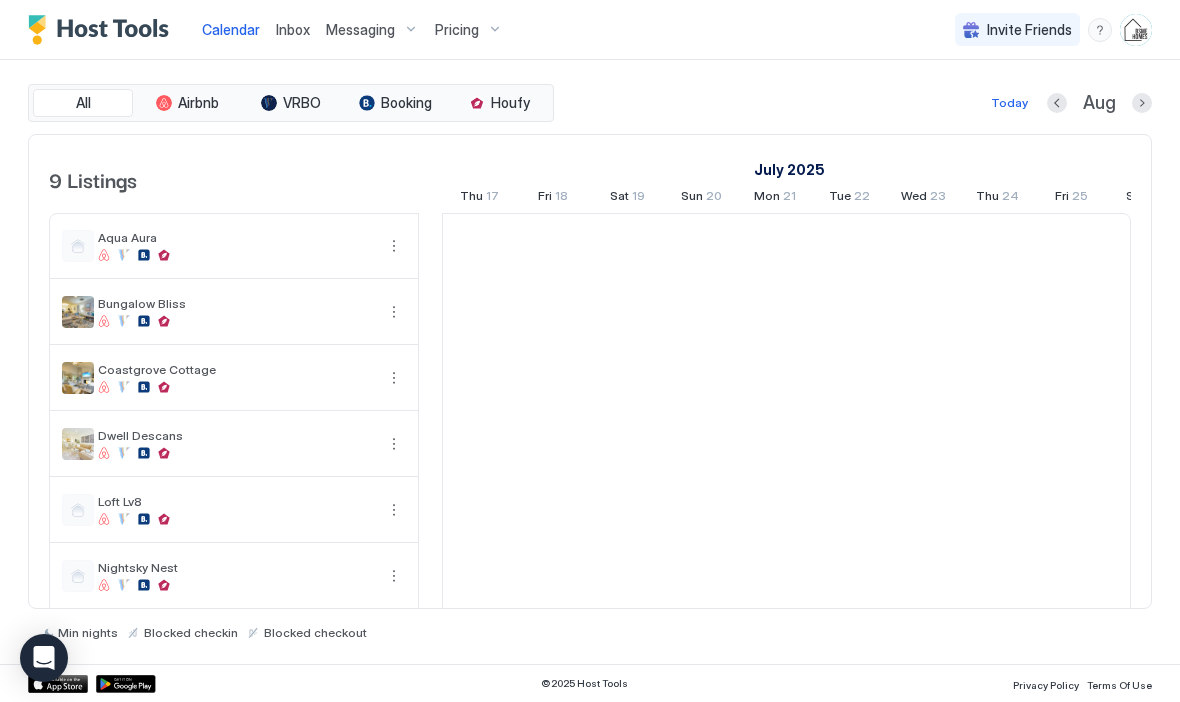 scroll, scrollTop: 0, scrollLeft: 1111, axis: horizontal 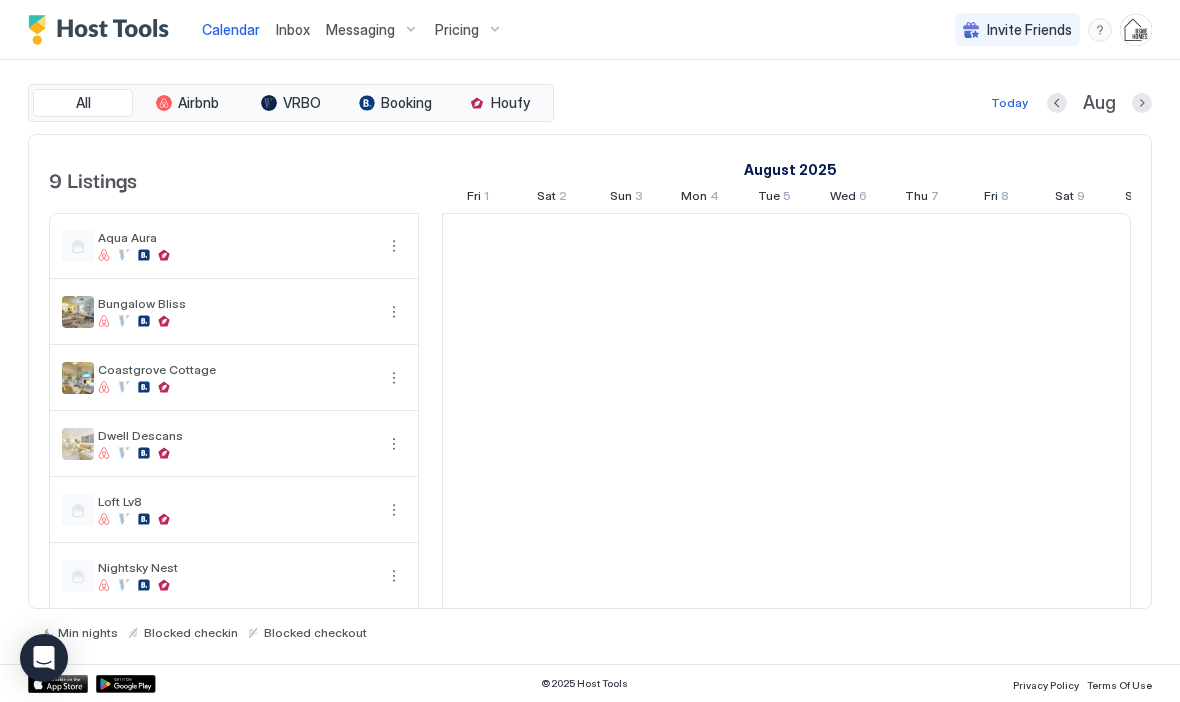 click on "Inbox" at bounding box center (293, 29) 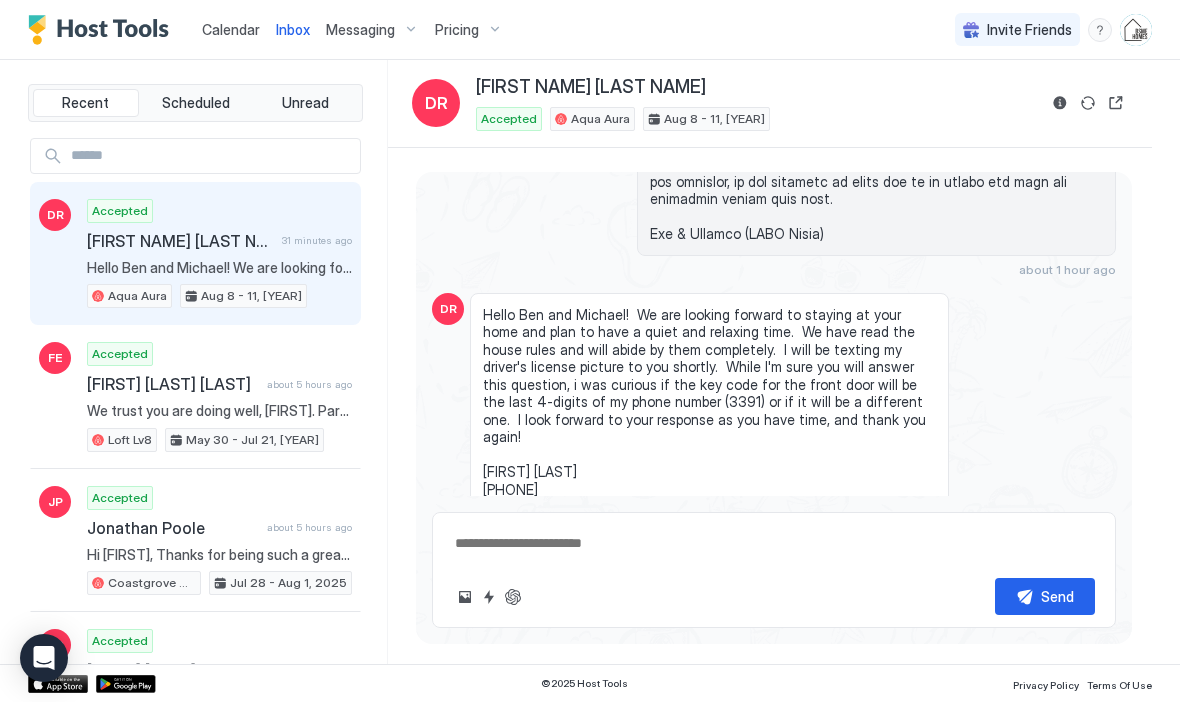 scroll, scrollTop: 1396, scrollLeft: 0, axis: vertical 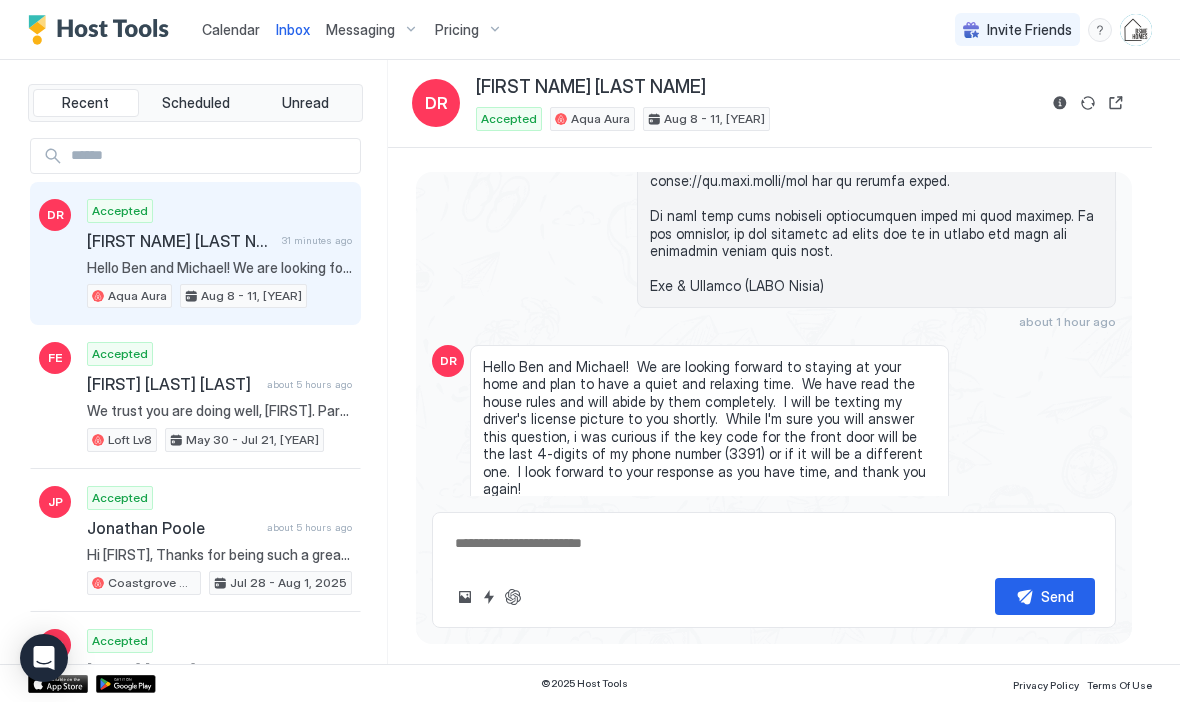 click on "Accepted [FIRST] [LAST] 31 minutes ago Hello Ben and Michael!  We are looking forward to staying at your home and plan to have a quiet and relaxing time.  We have read the house rules and will abide by them completely.  I will be texting my driver's license picture to you shortly.  While I'm sure you will answer this question, i was curious if the key code for the front door will be the last 4-digits of my phone number (3391) or if it will be a different one.  I look forward to your response as you have time, and thank you again!
[FIRST] [LAST]
[PHONE] Aqua Aura Aug 8 - 11, [YEAR]" at bounding box center [219, 254] 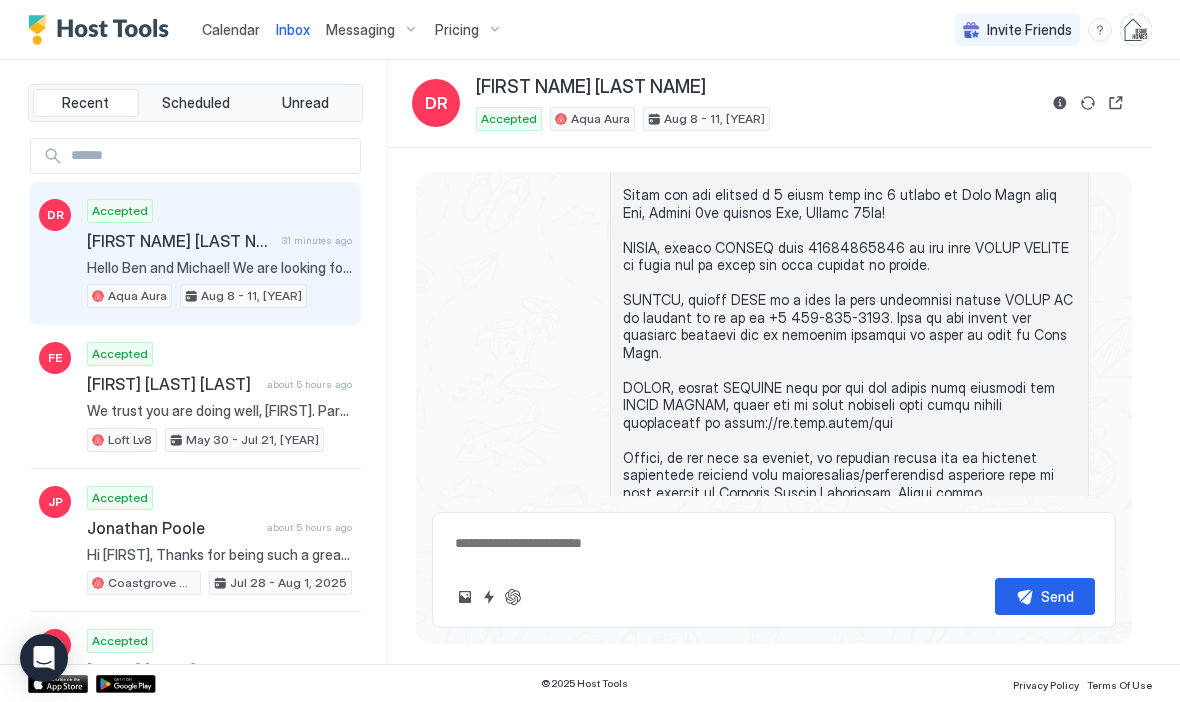 scroll, scrollTop: 1062, scrollLeft: 29, axis: both 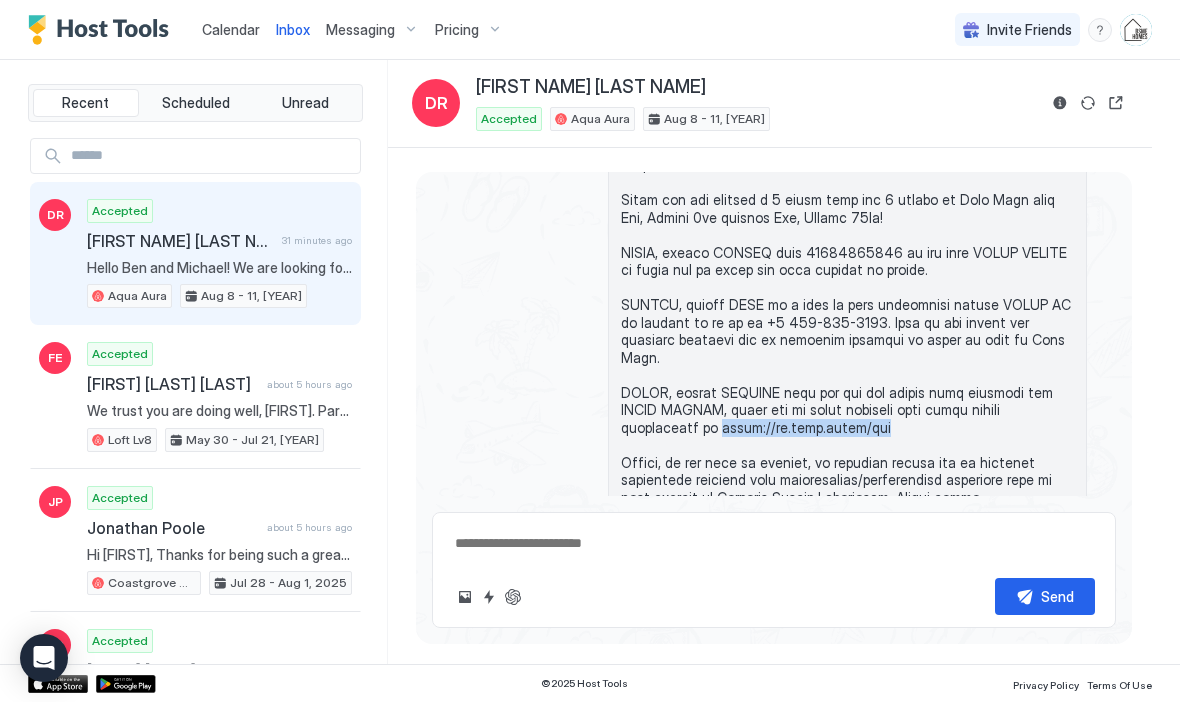 copy on "https://go.bsme.homes/aqa" 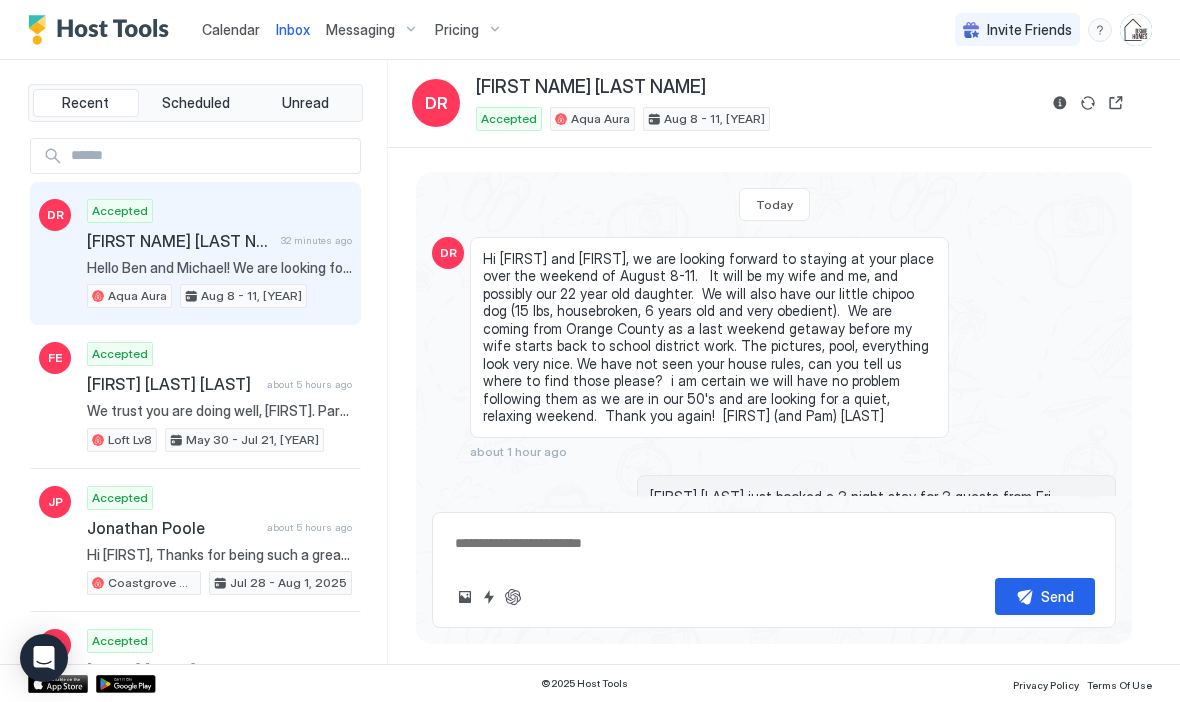 scroll, scrollTop: 0, scrollLeft: 0, axis: both 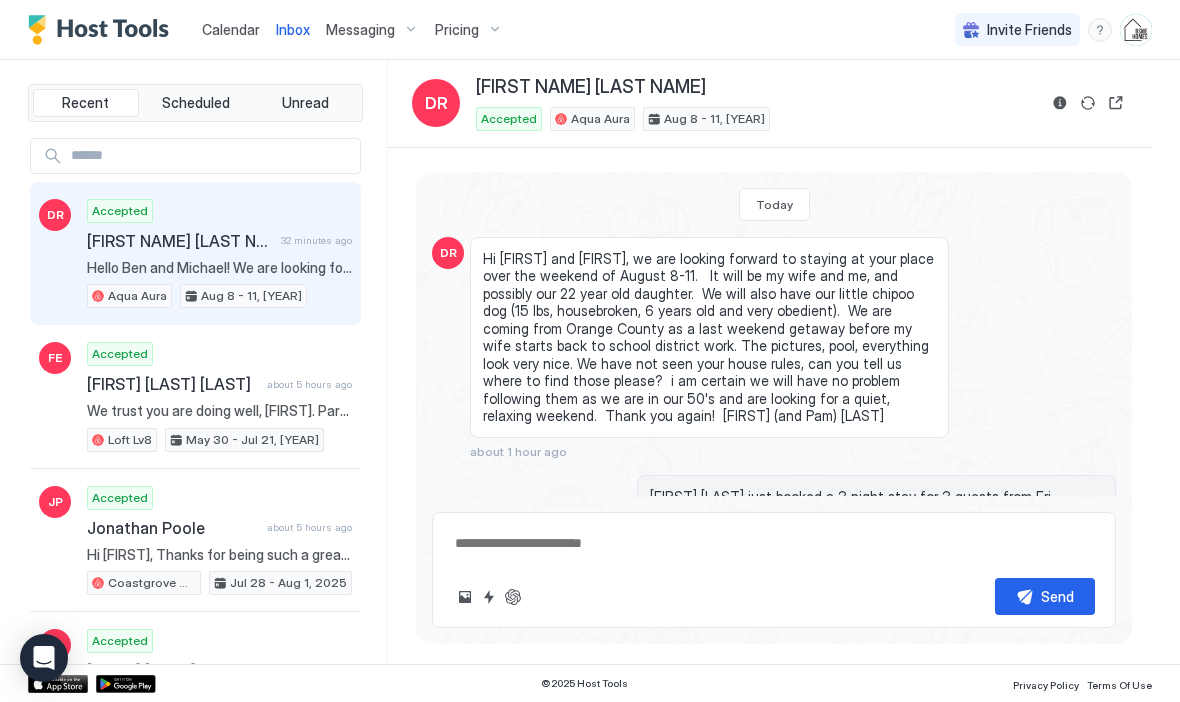 click on "Calendar" at bounding box center (231, 29) 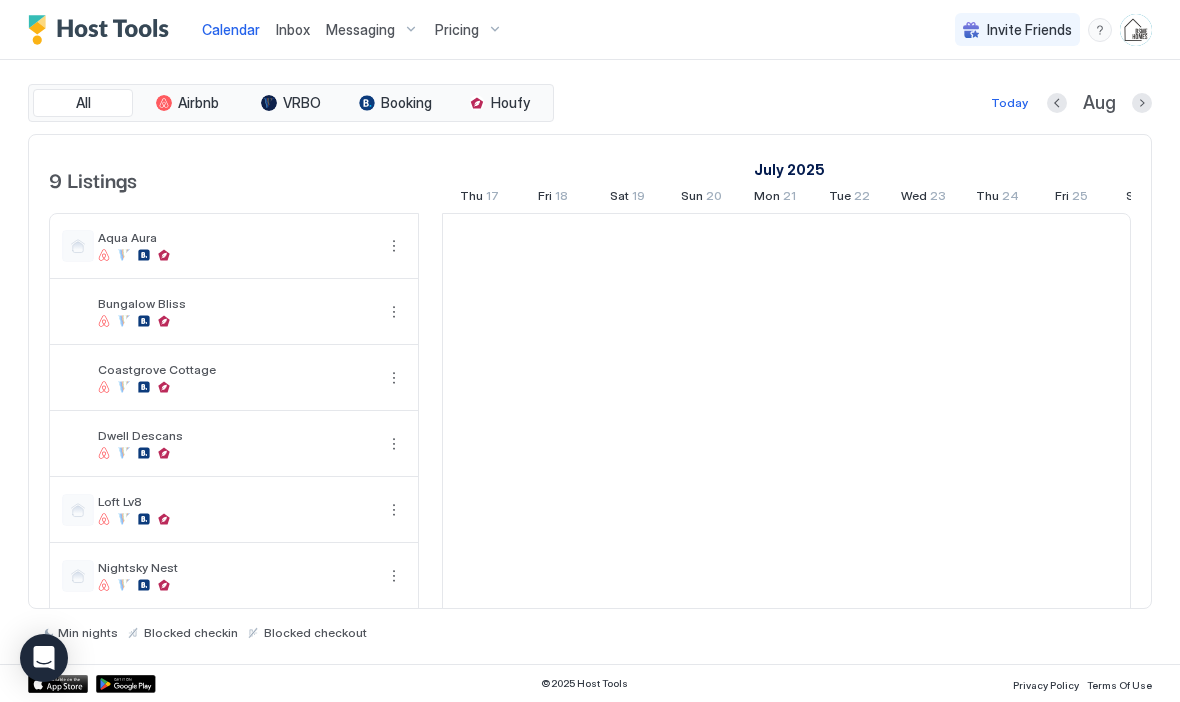 scroll, scrollTop: 0, scrollLeft: 1111, axis: horizontal 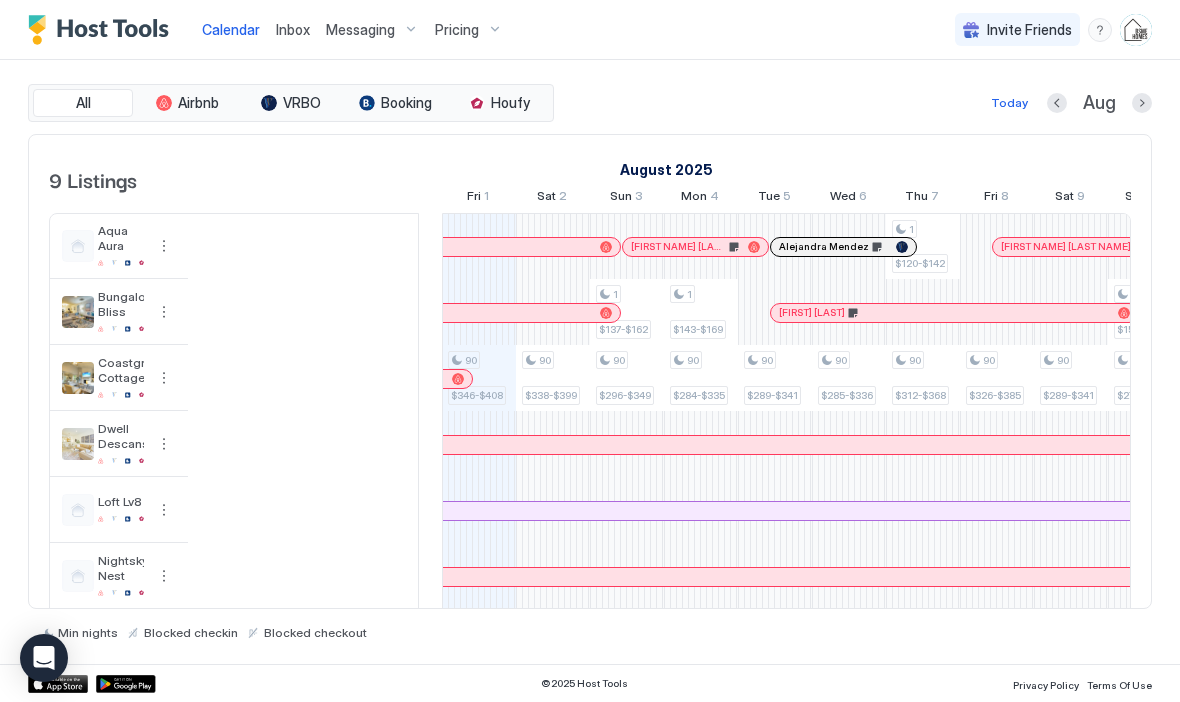 click on "Inbox" at bounding box center [293, 29] 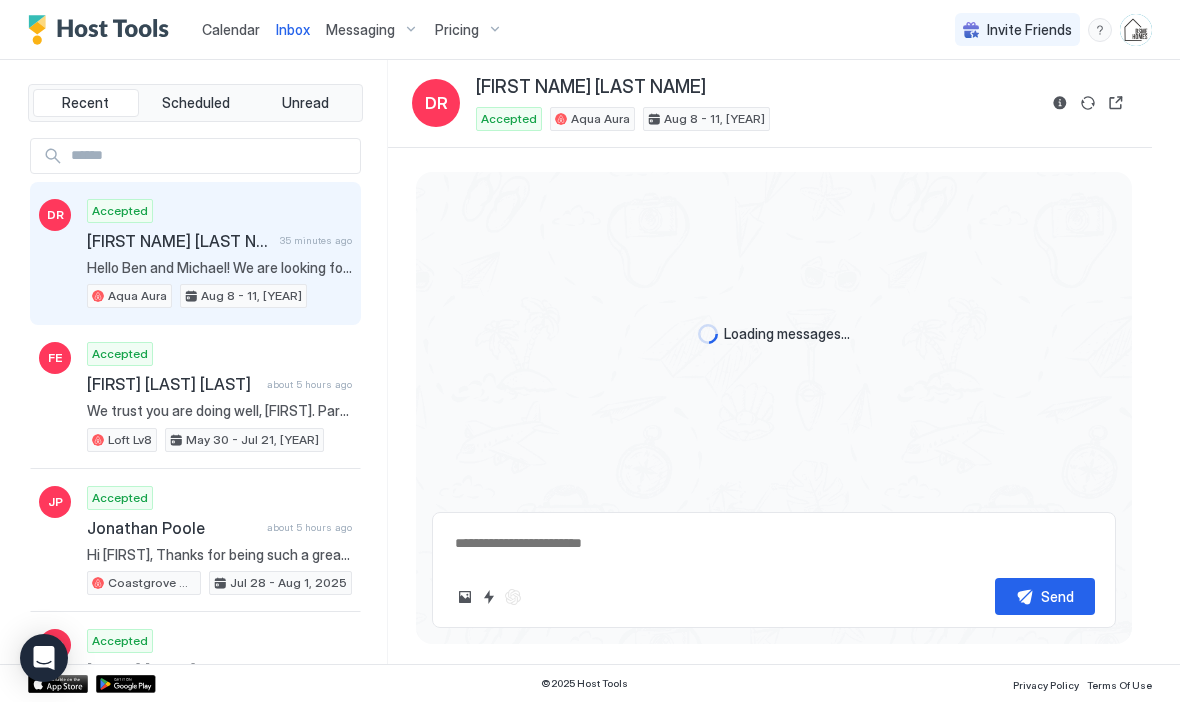 scroll, scrollTop: 1396, scrollLeft: 0, axis: vertical 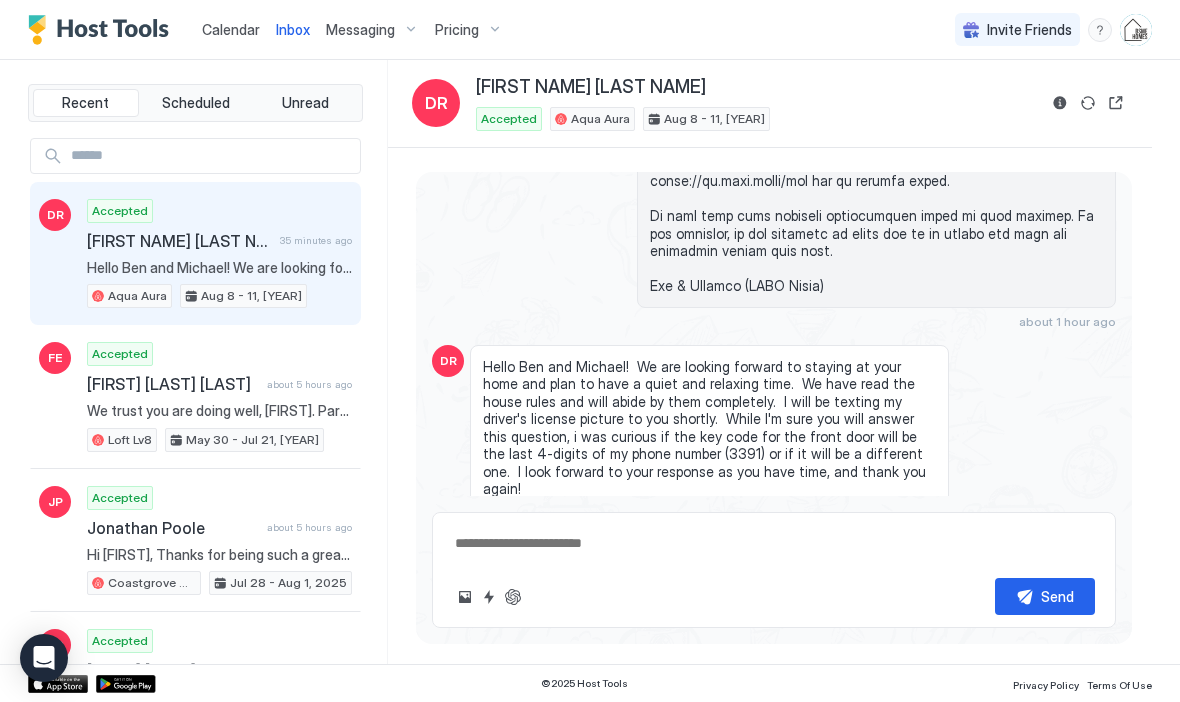 click at bounding box center [1060, 103] 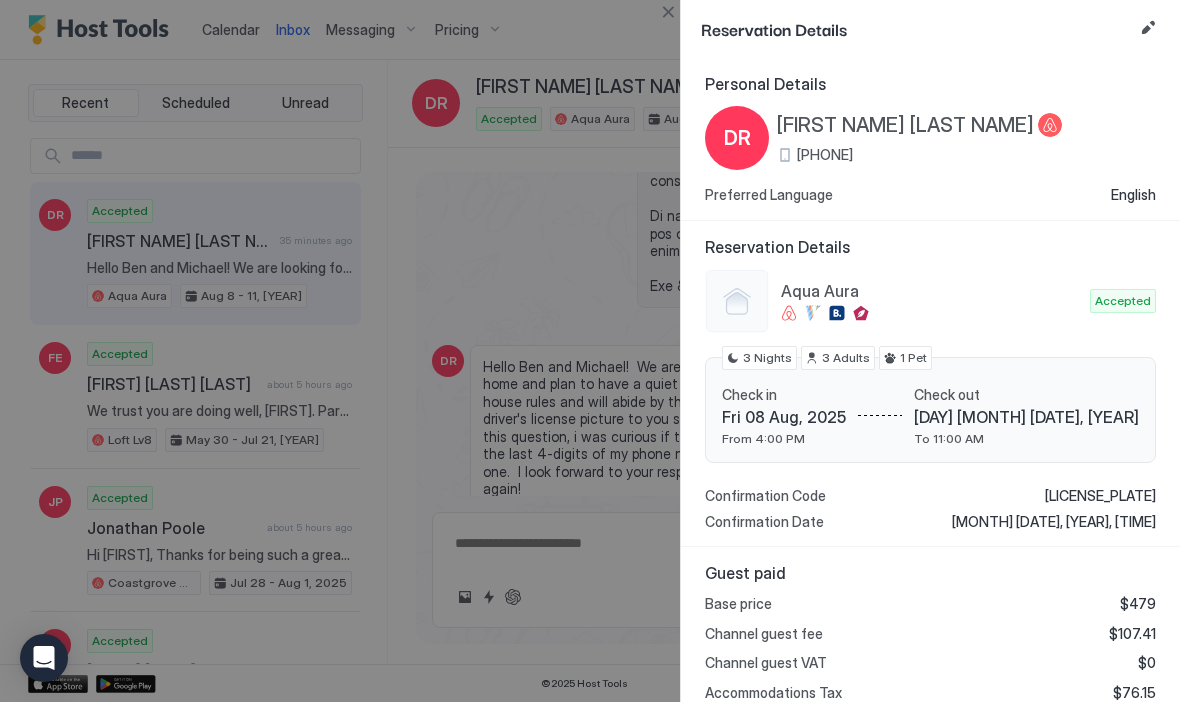 click at bounding box center [590, 351] 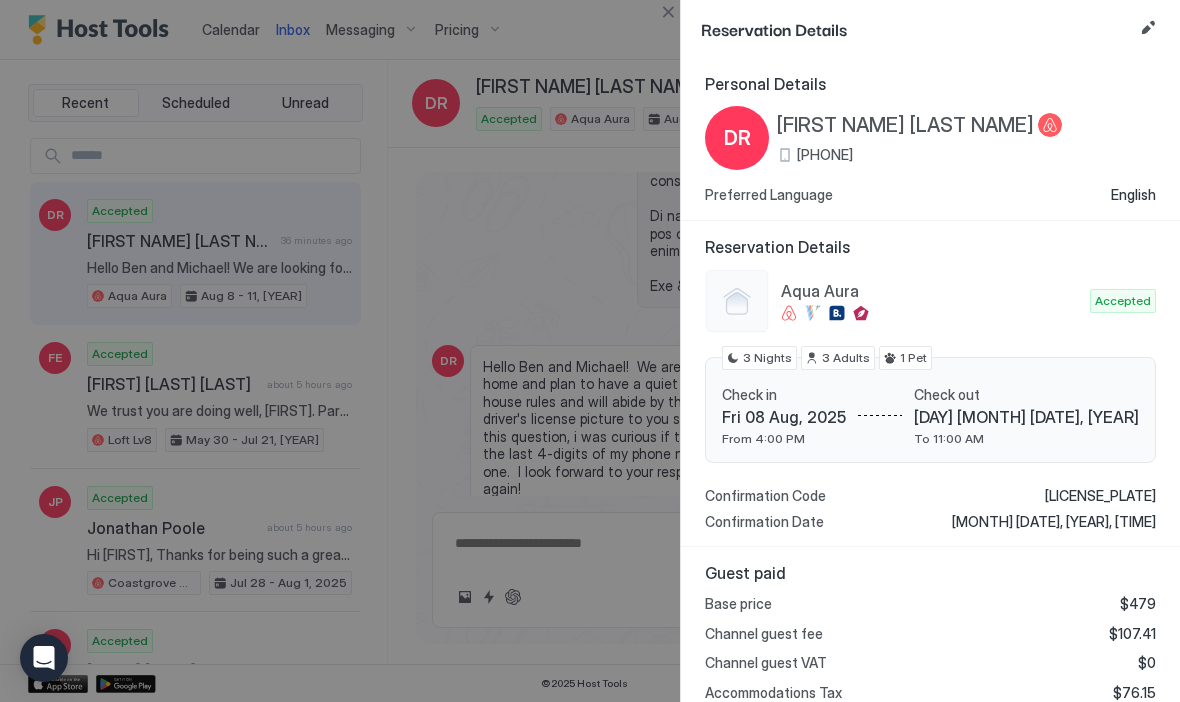 click at bounding box center (668, 12) 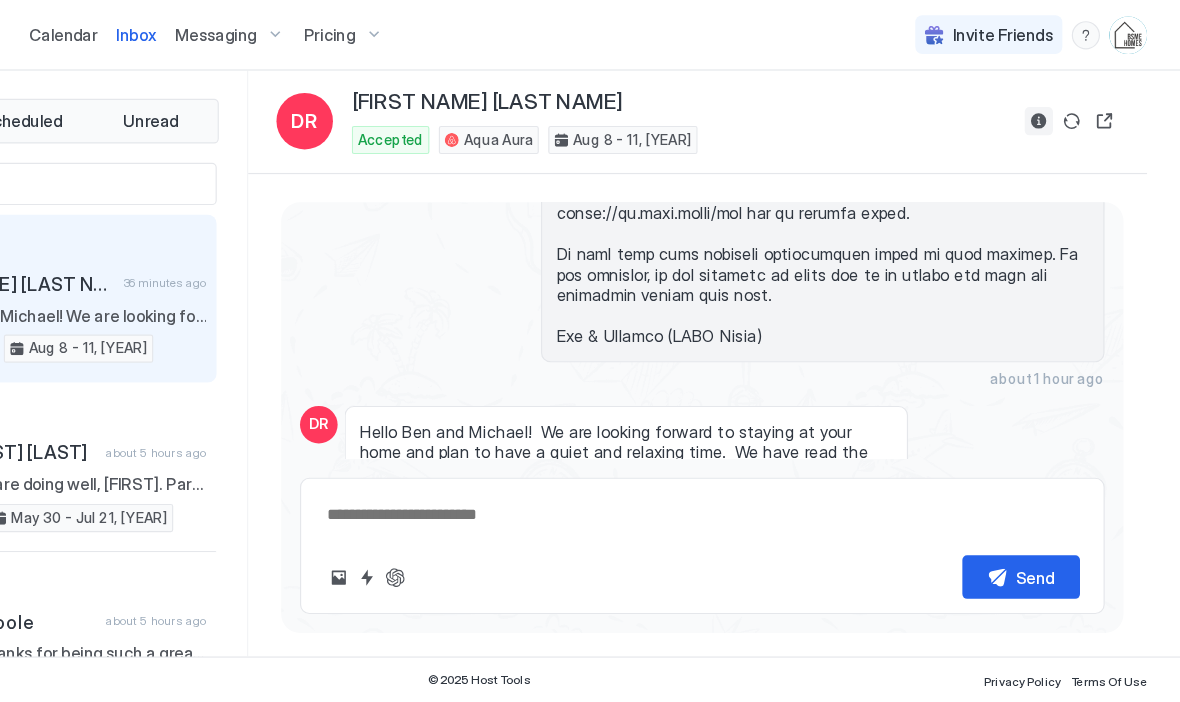 click at bounding box center (1060, 103) 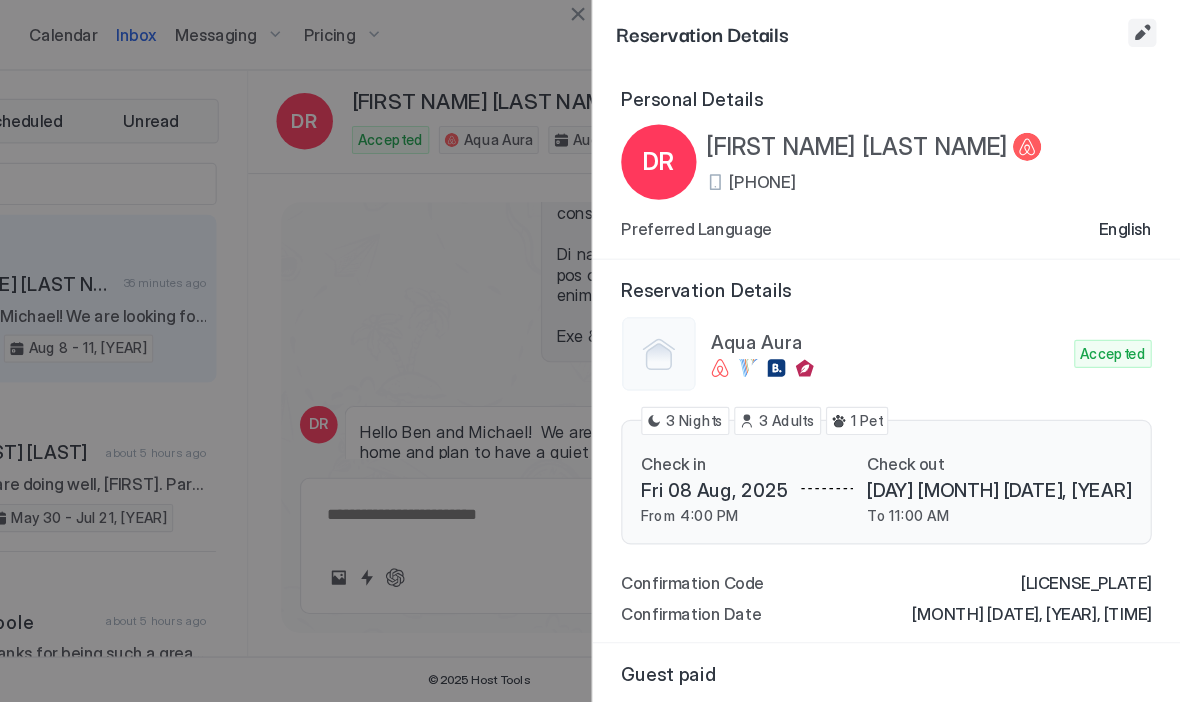 click at bounding box center (1148, 28) 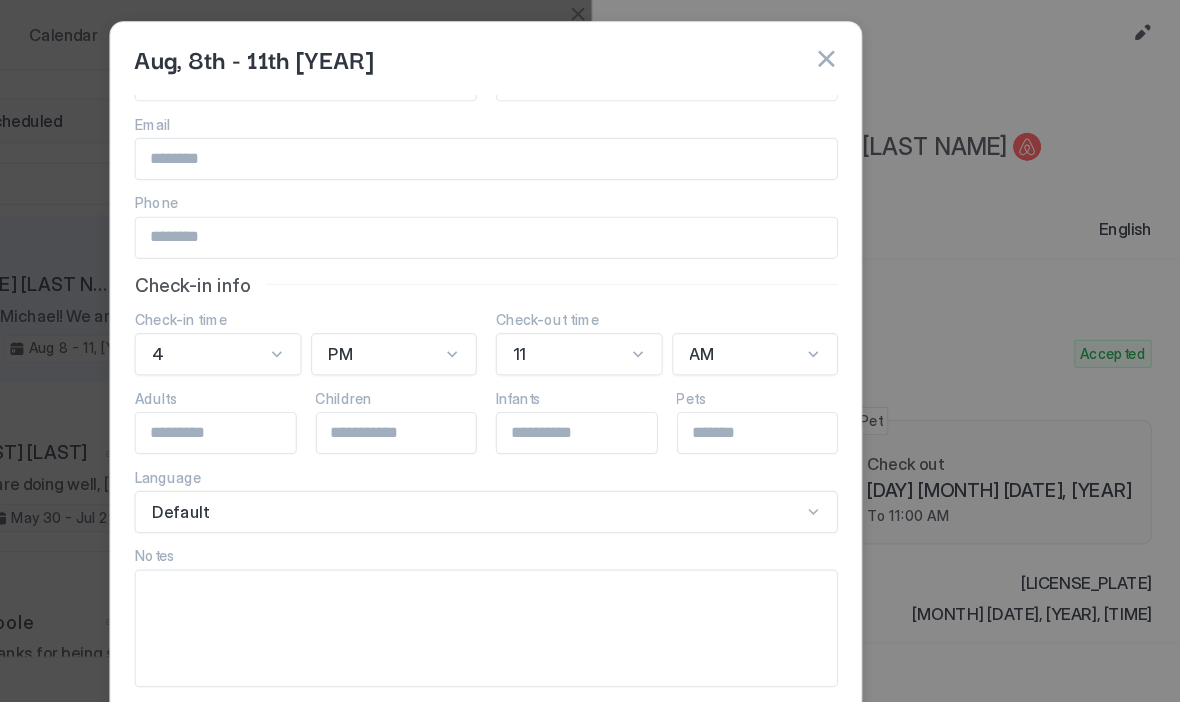 scroll, scrollTop: 82, scrollLeft: 0, axis: vertical 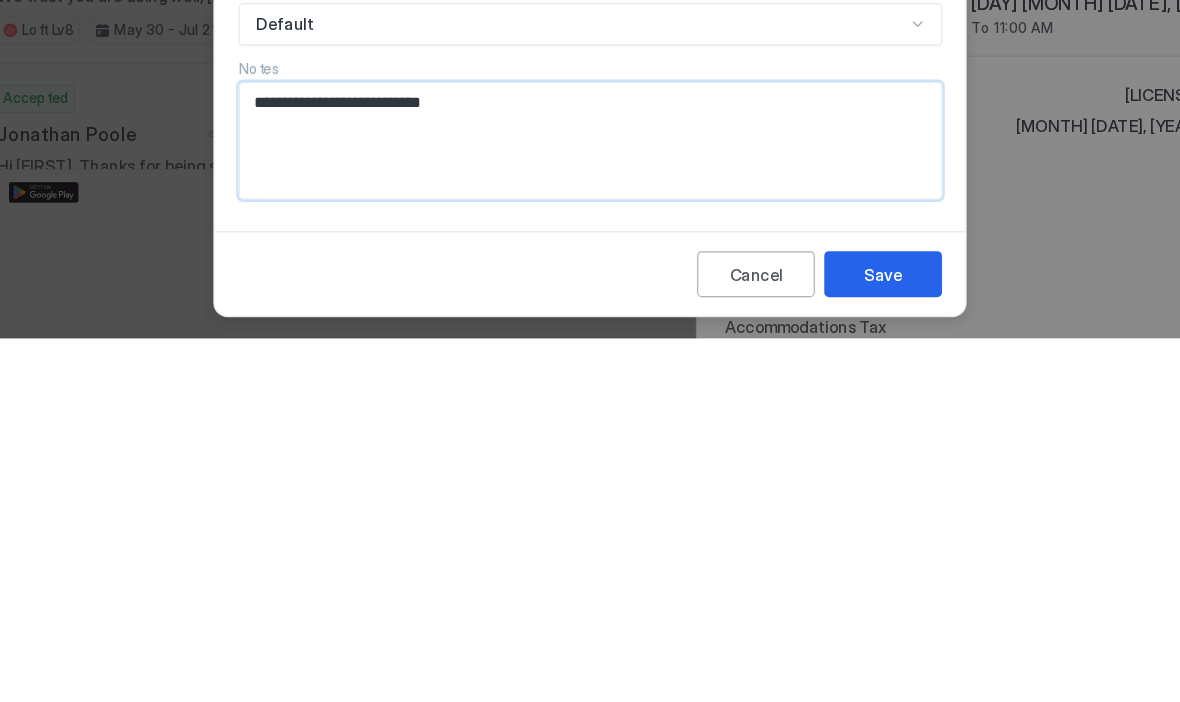 type on "**********" 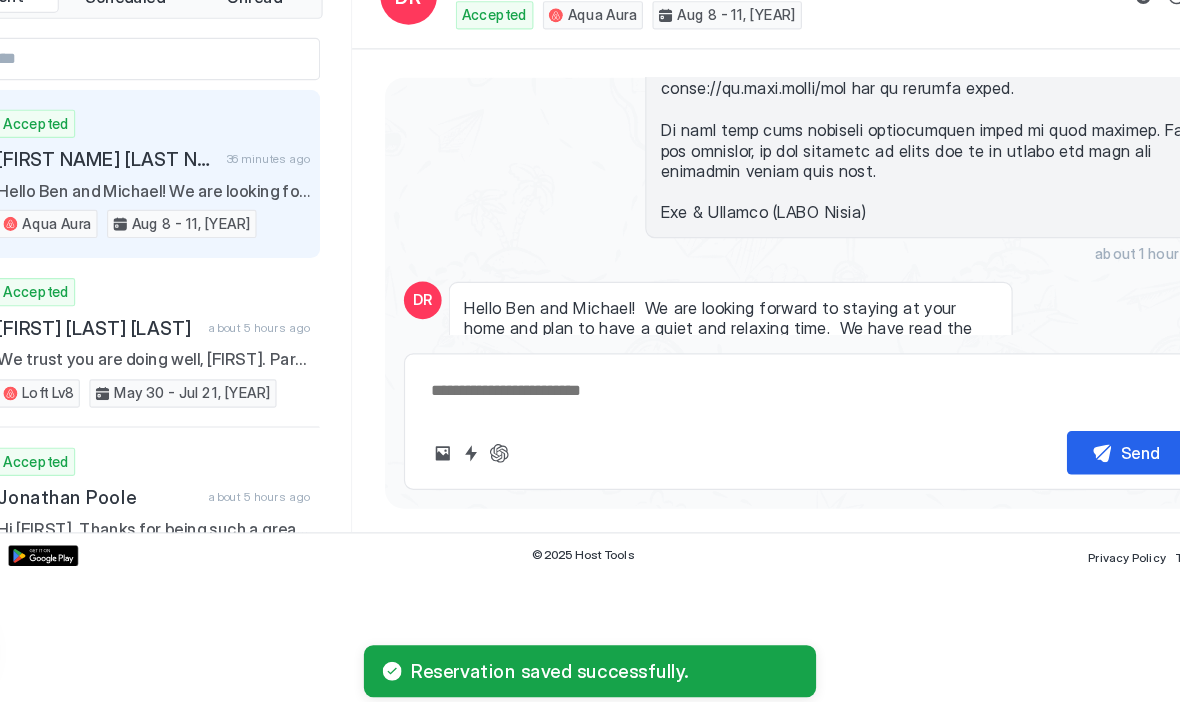 click at bounding box center (489, 491) 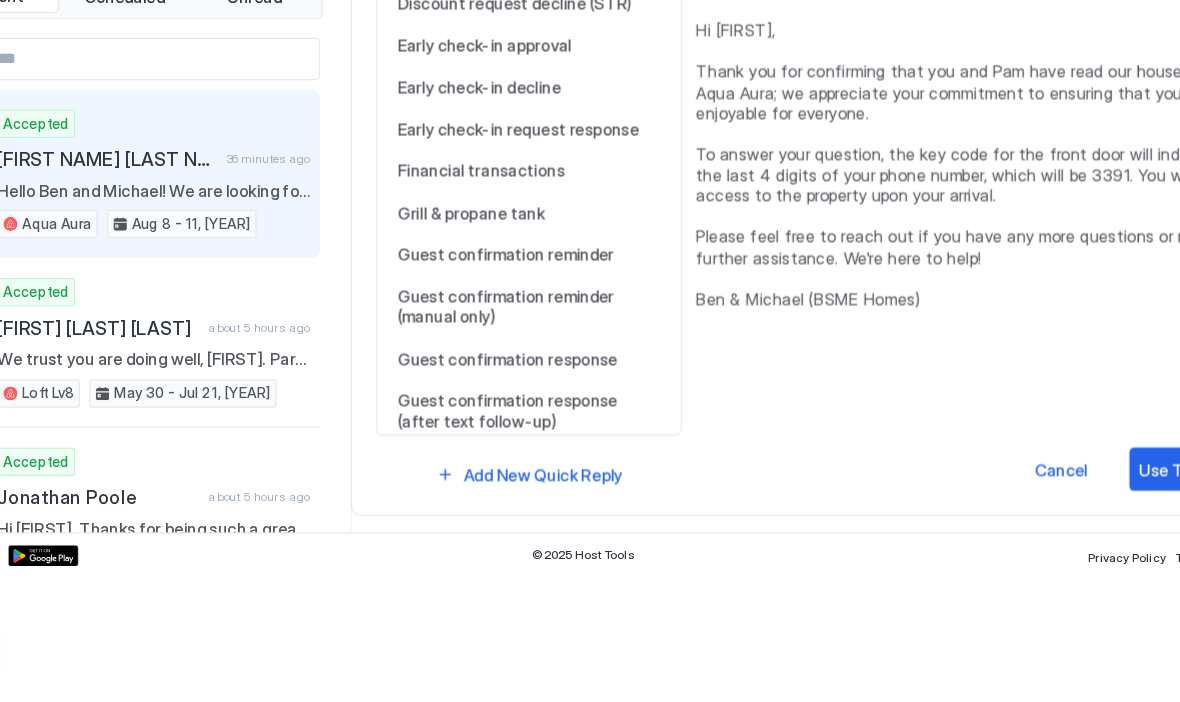 scroll, scrollTop: 767, scrollLeft: 0, axis: vertical 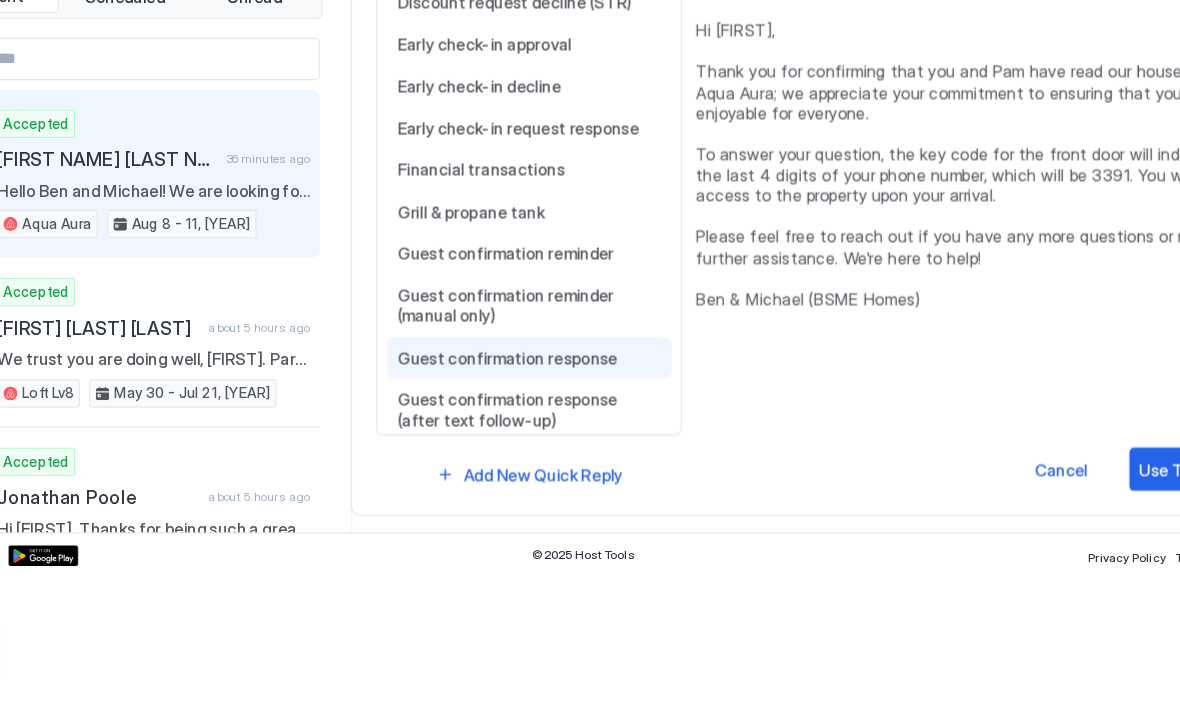 click on "Guest confirmation response" at bounding box center [538, 410] 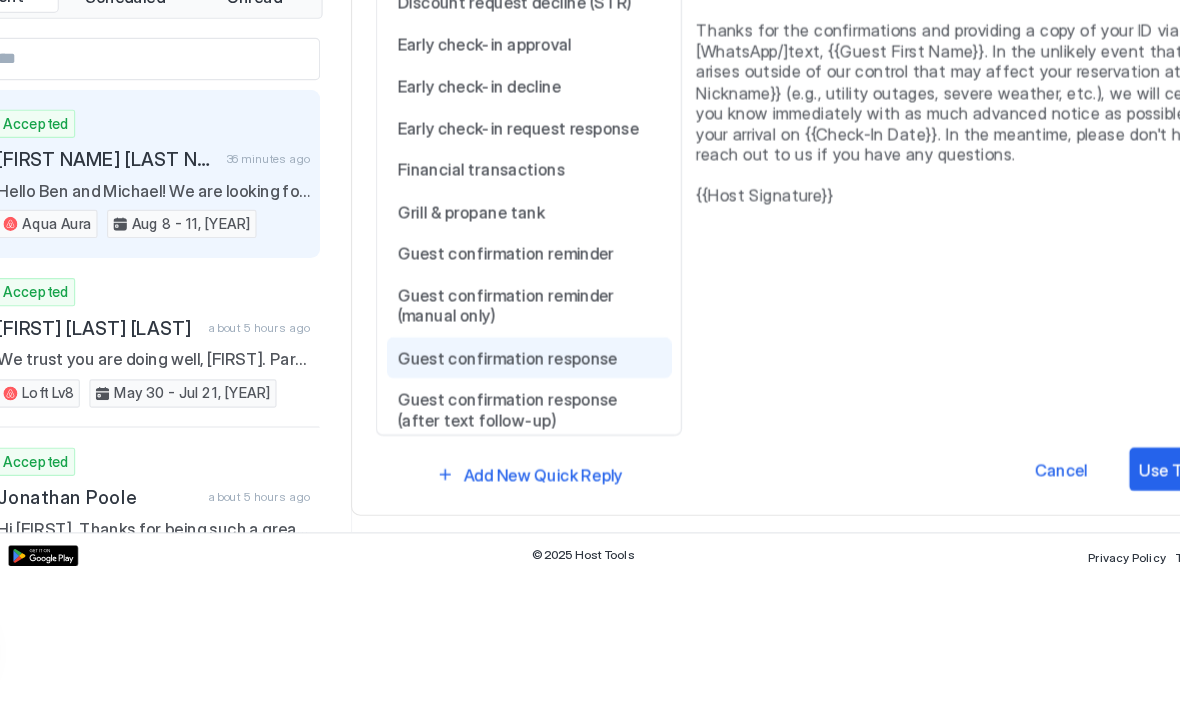 click on "Use This Reply" at bounding box center (1103, 504) 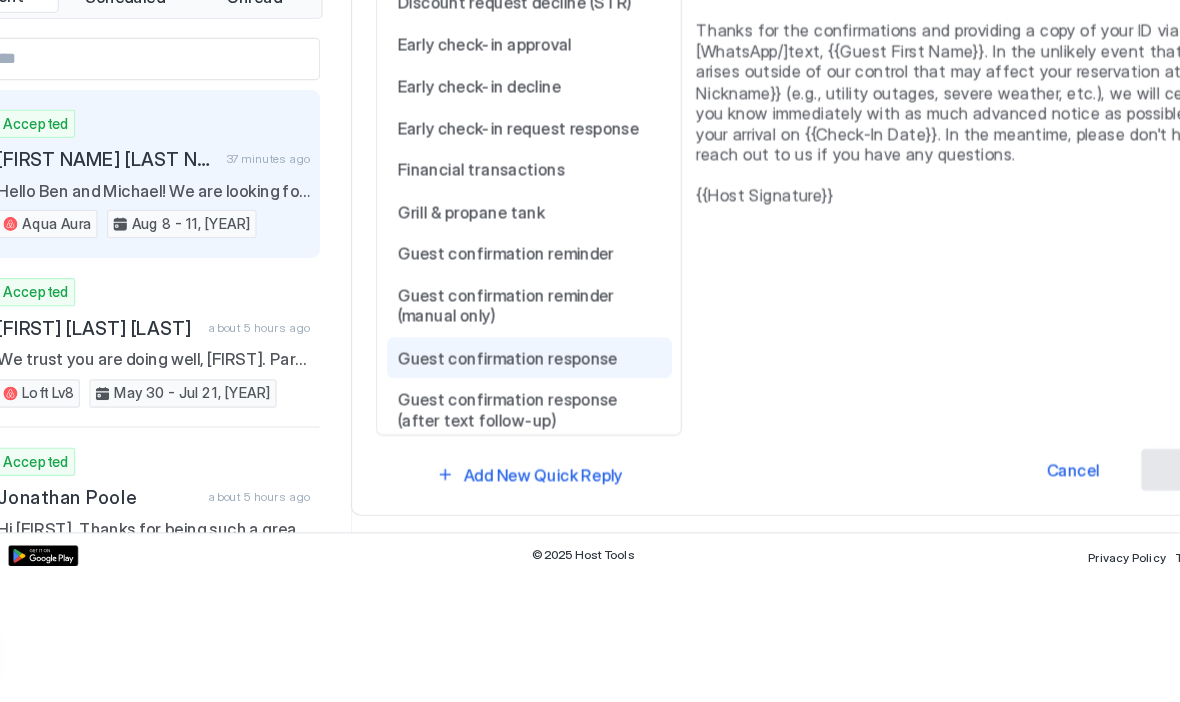 type on "*" 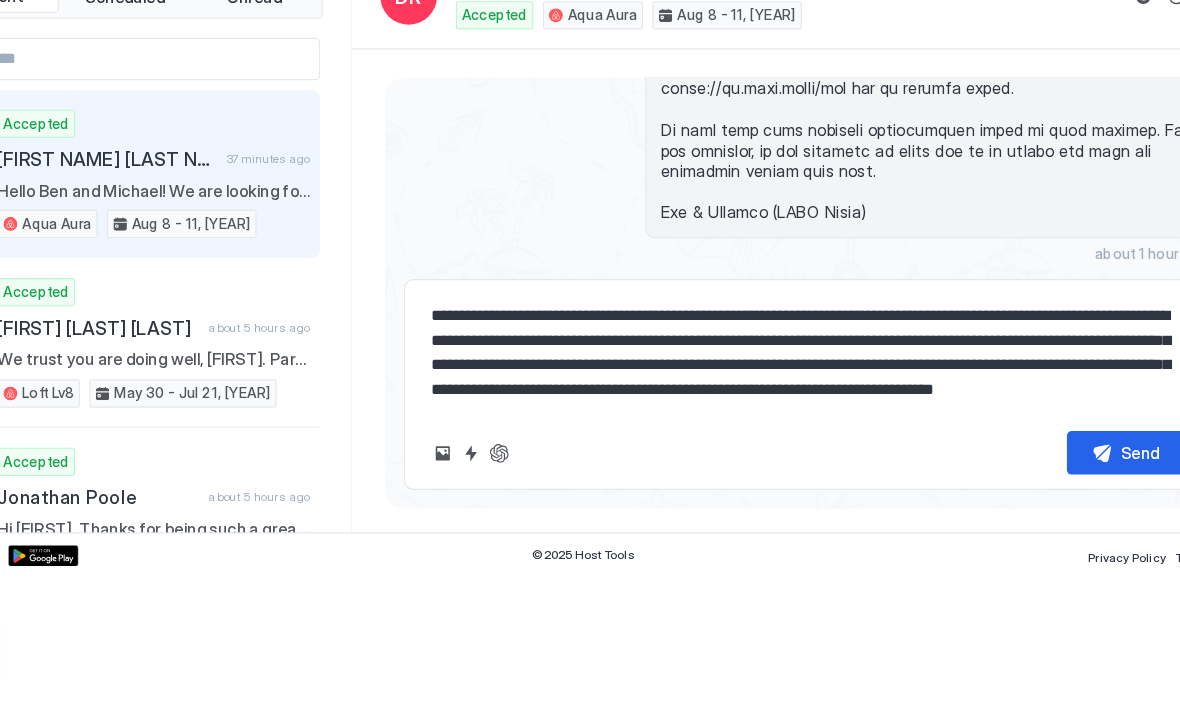 click on "**********" at bounding box center [774, 406] 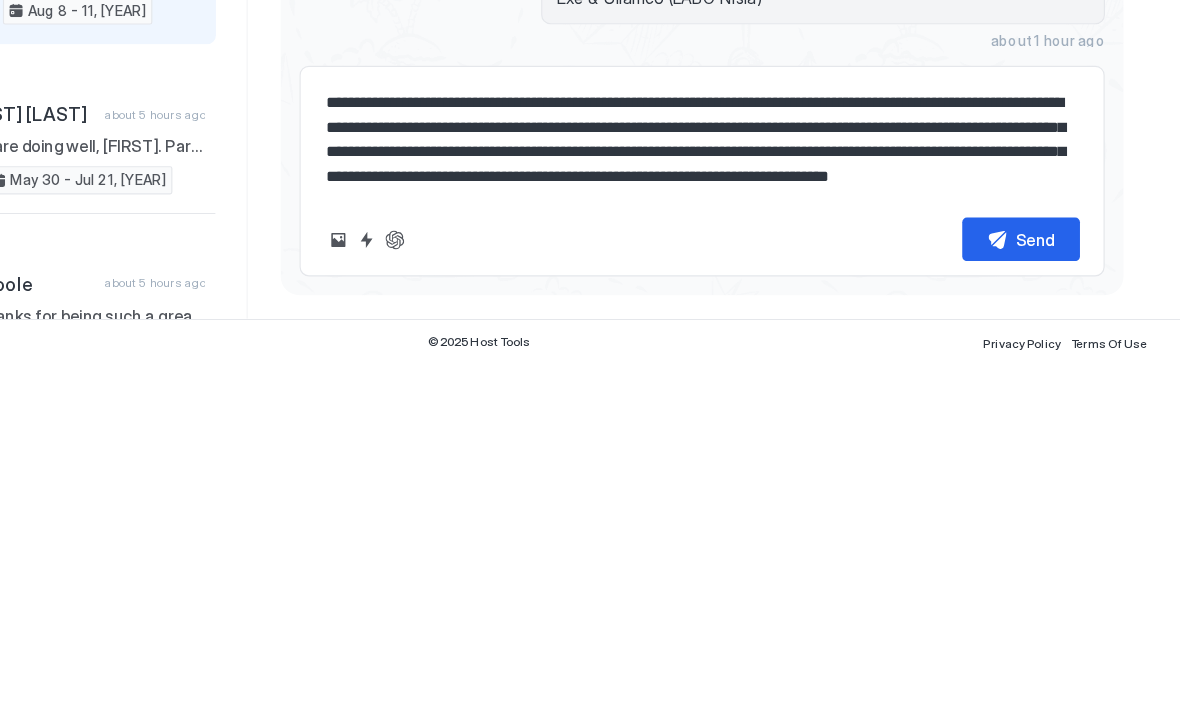 type on "*" 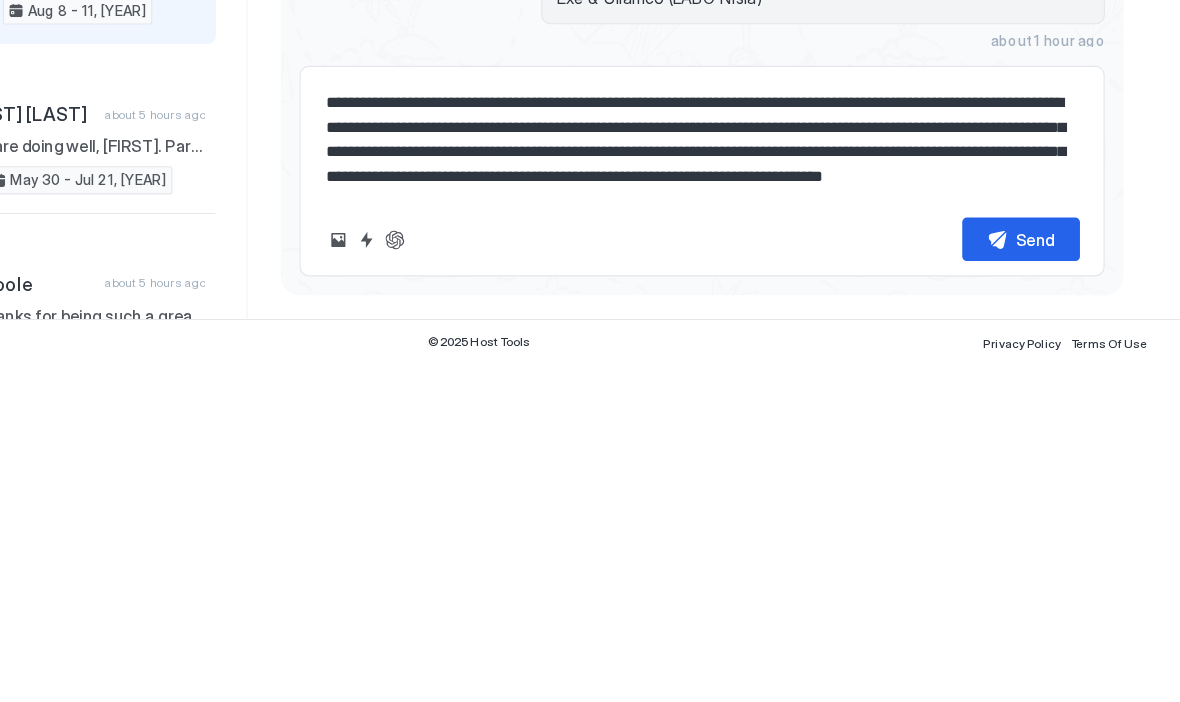 type on "*" 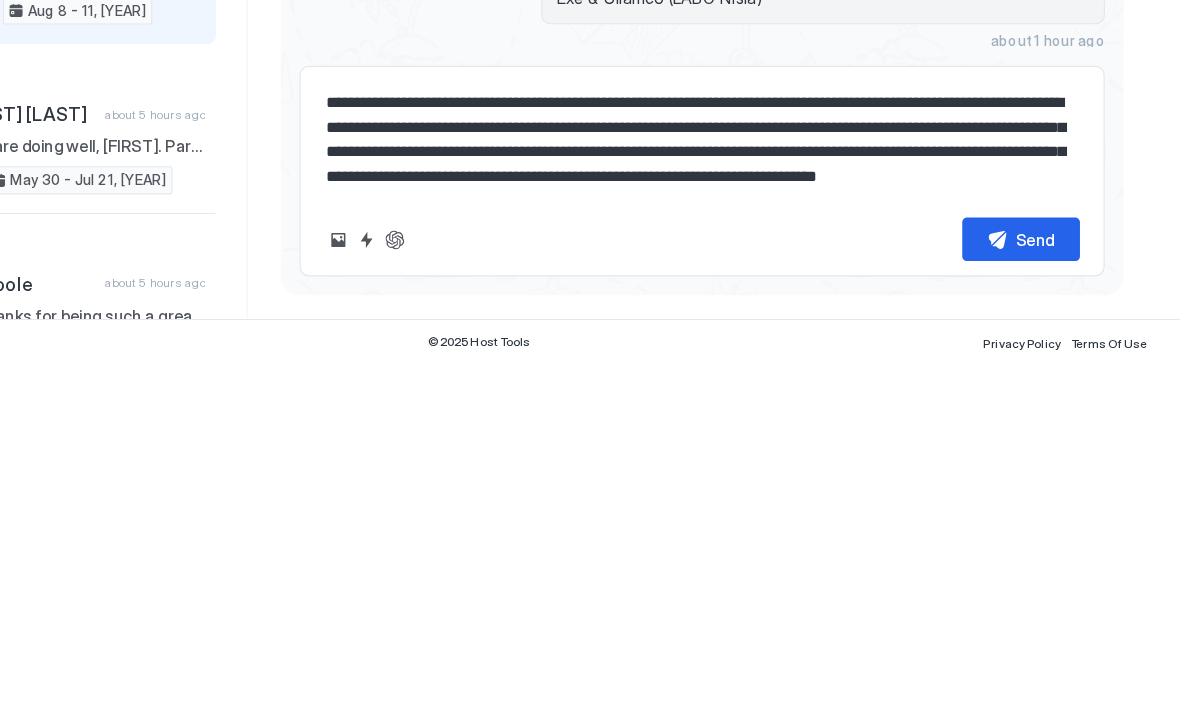 type on "**********" 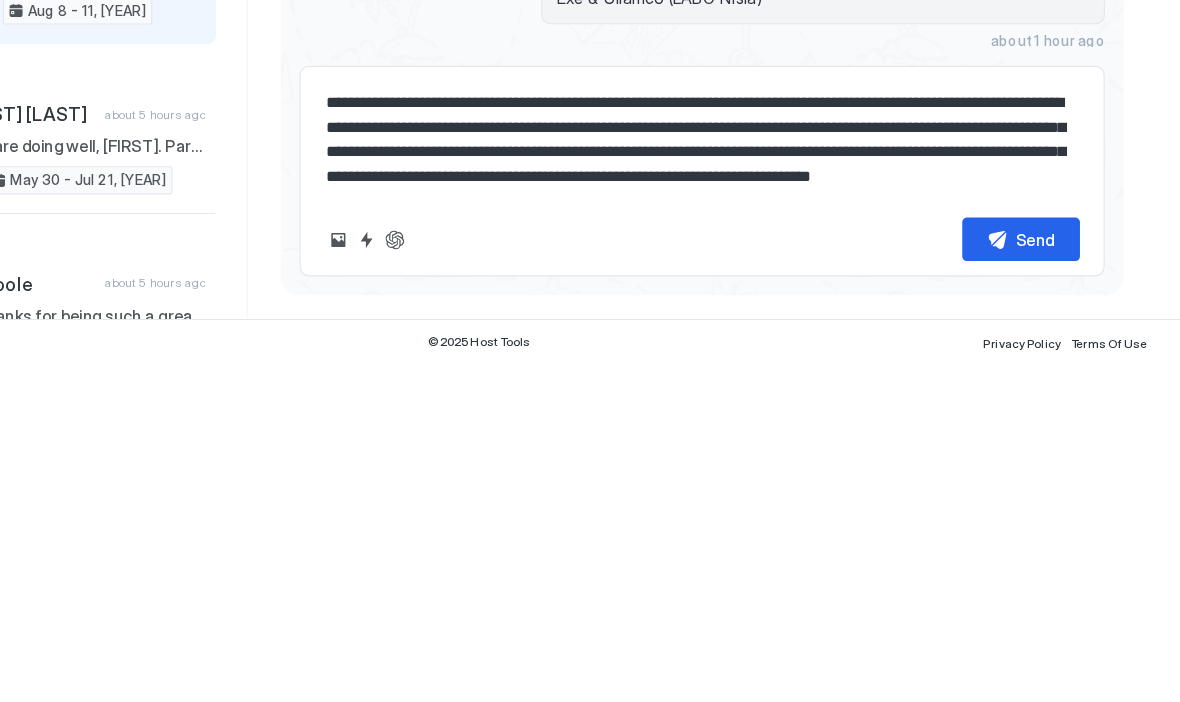 type on "*" 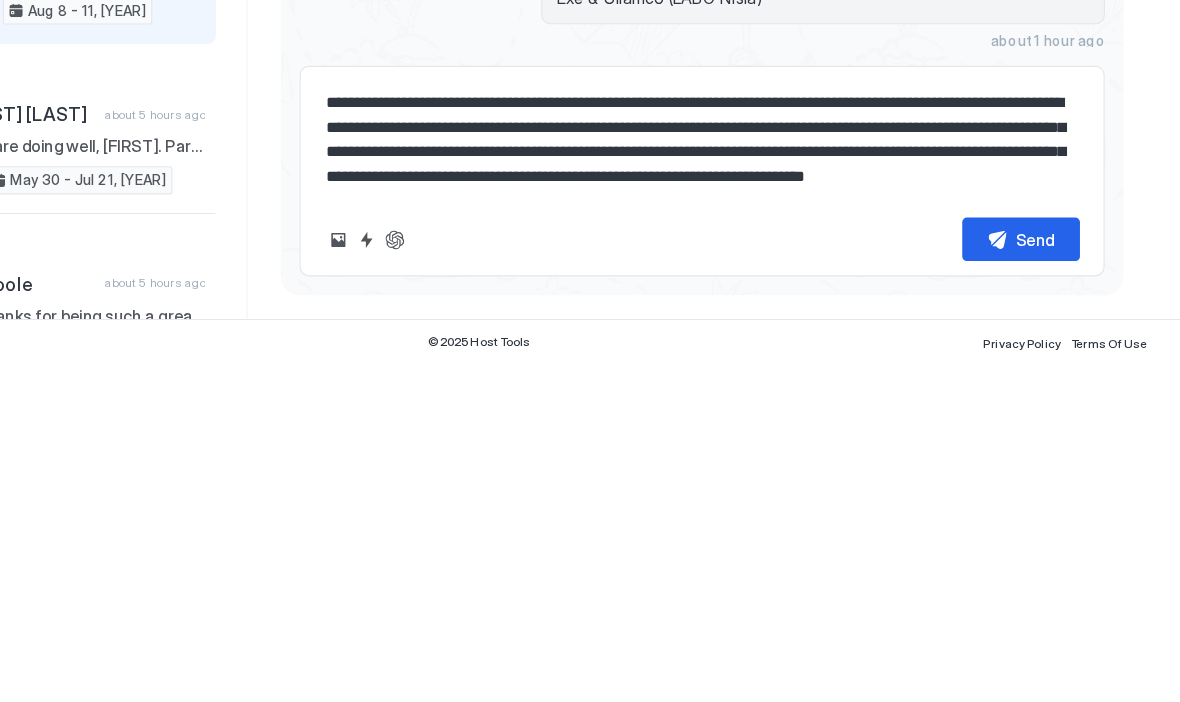 type on "**********" 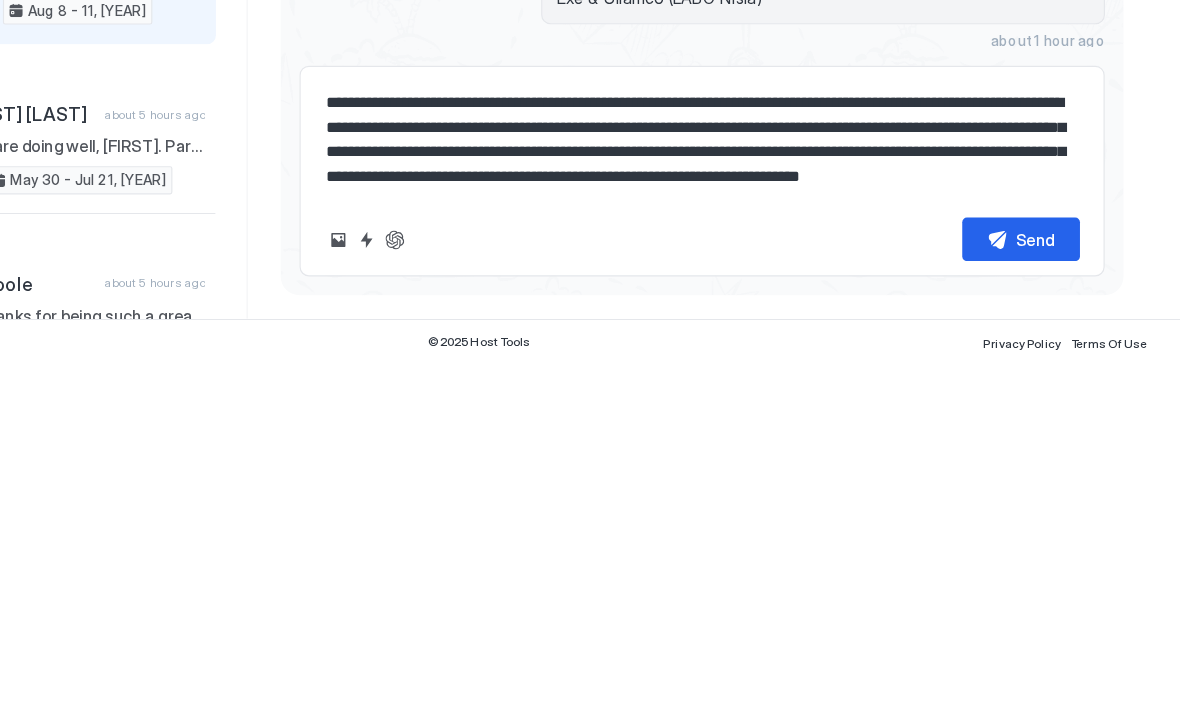 type on "*" 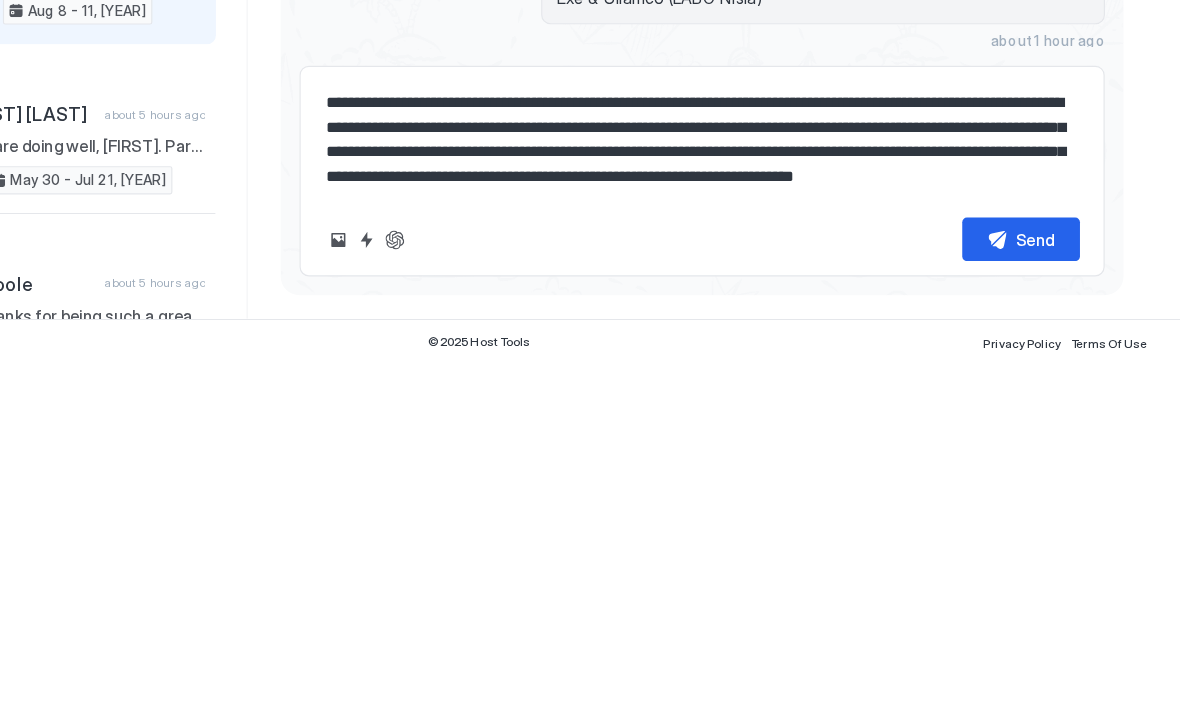 type on "**********" 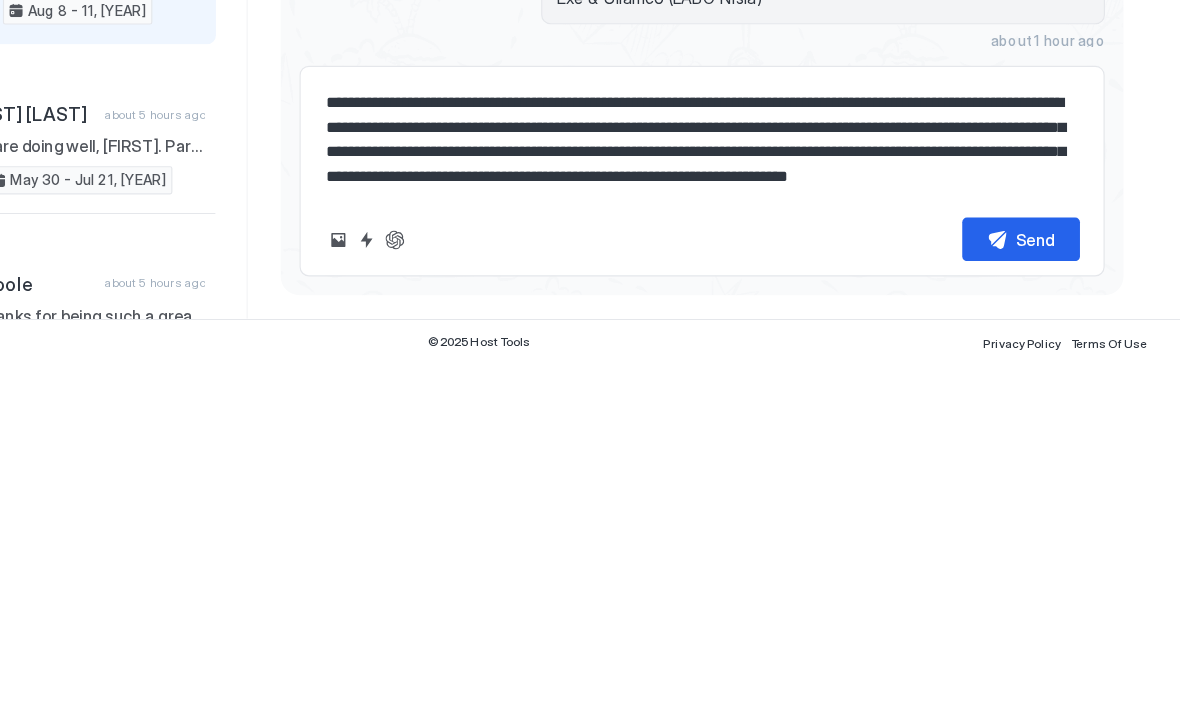 type on "*" 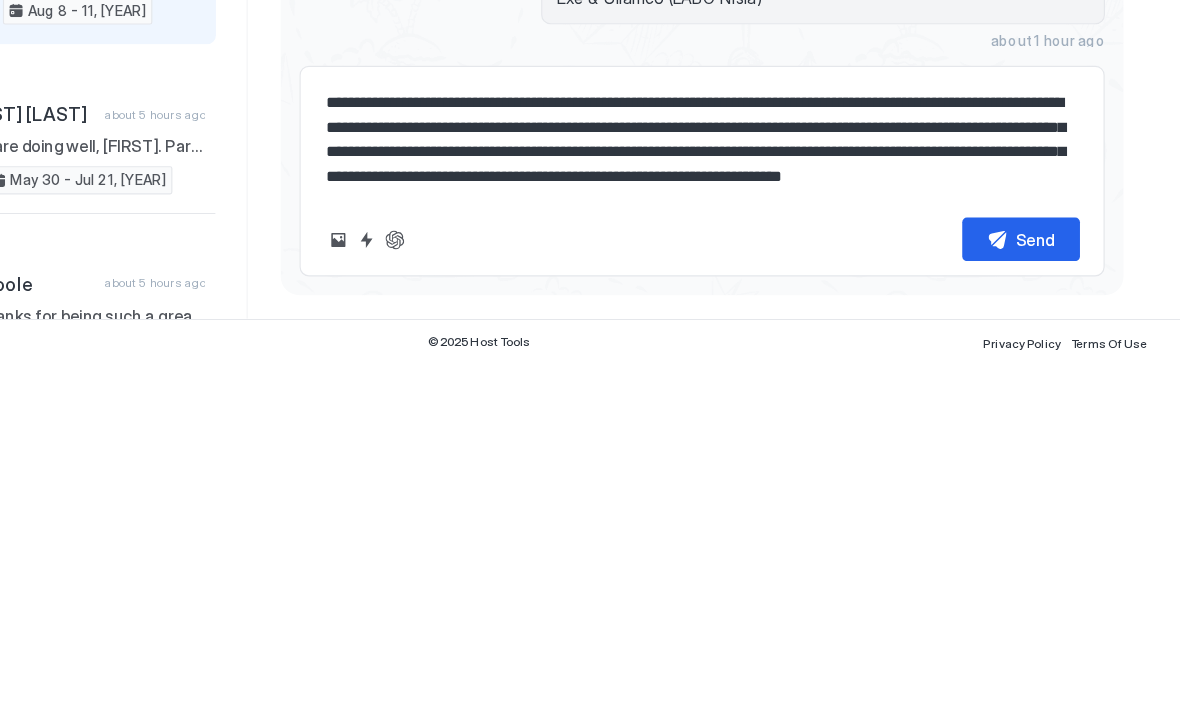 type on "*" 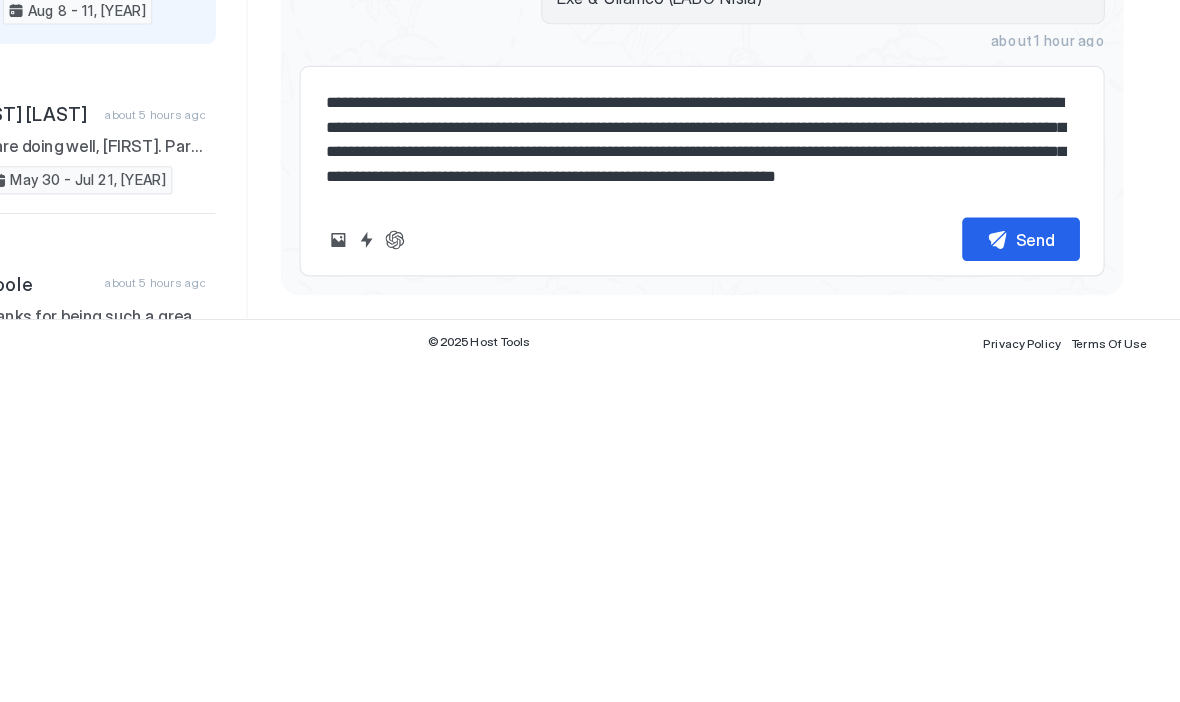 type on "*" 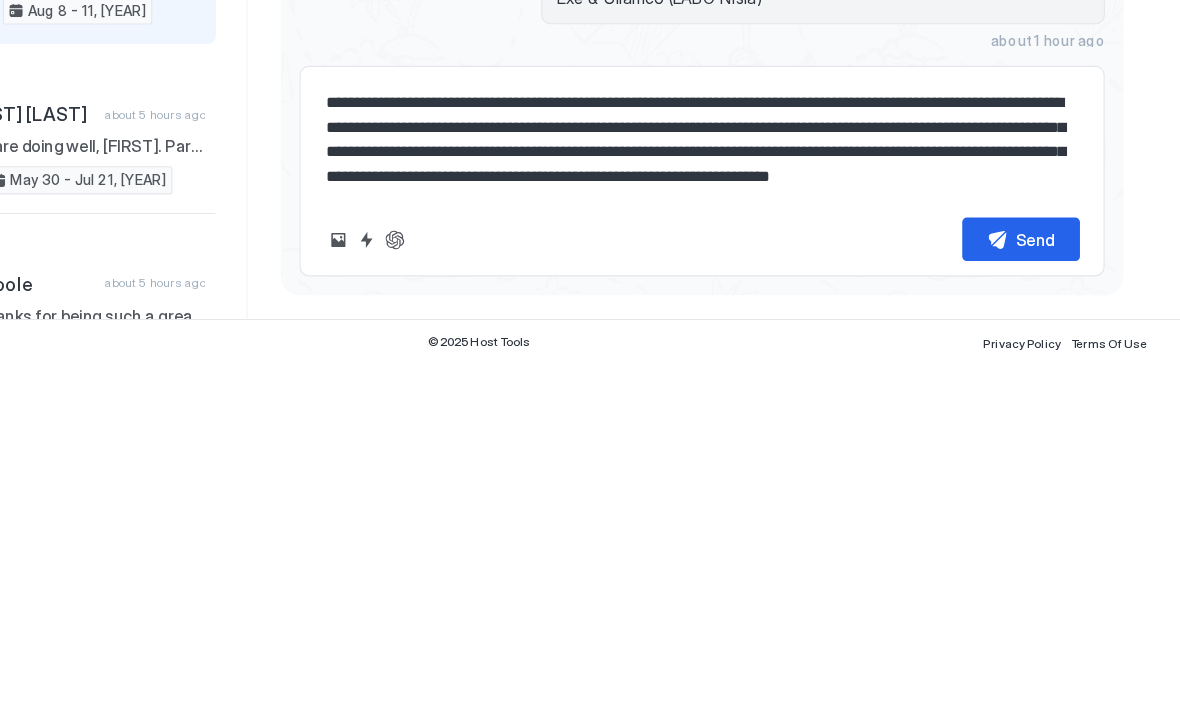type on "*" 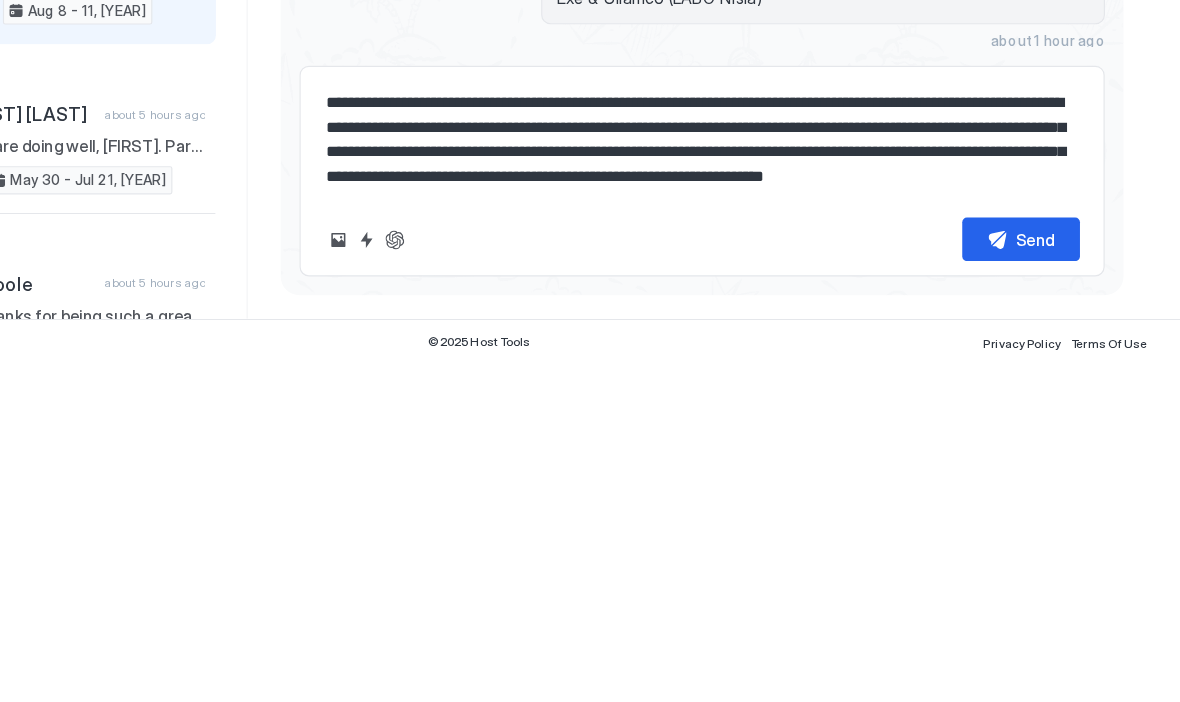 type on "*" 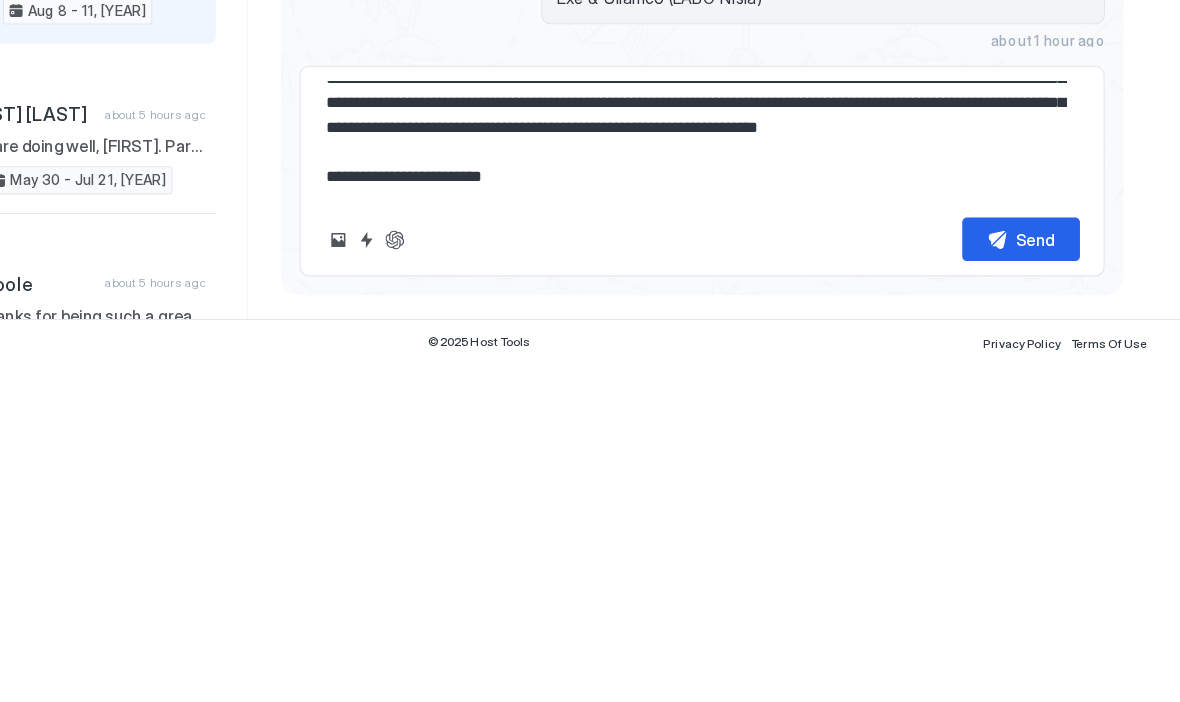 scroll, scrollTop: 63, scrollLeft: 0, axis: vertical 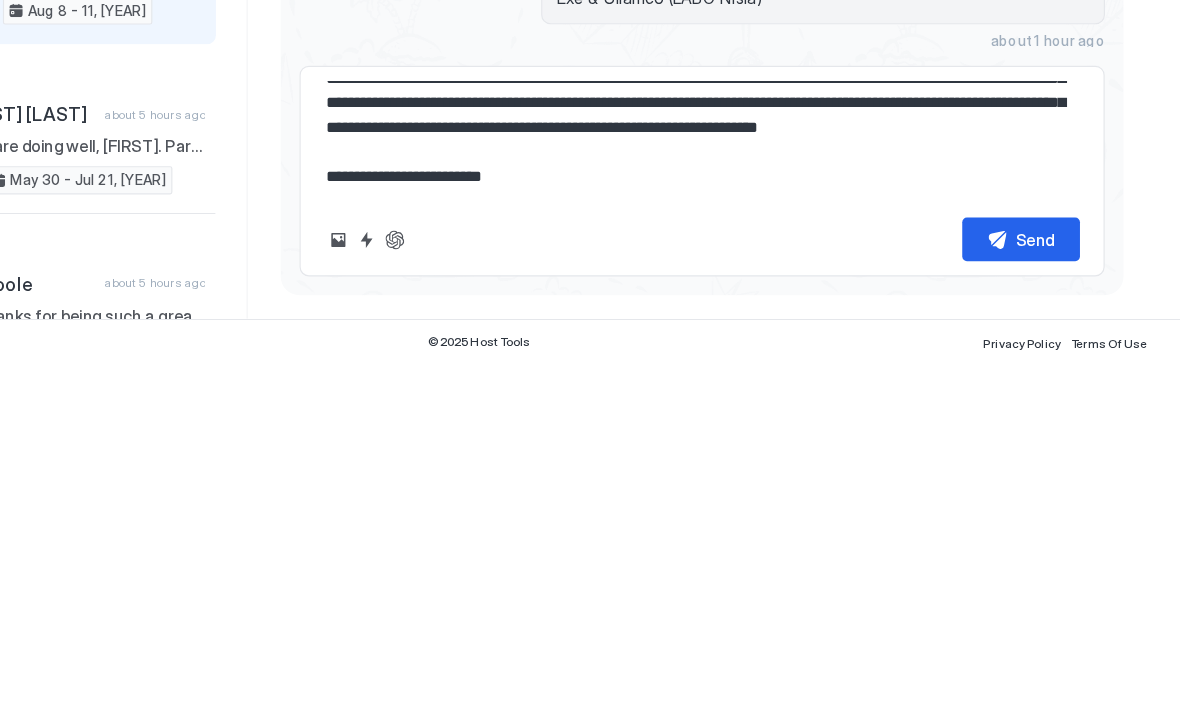 click on "Send" at bounding box center [1057, 490] 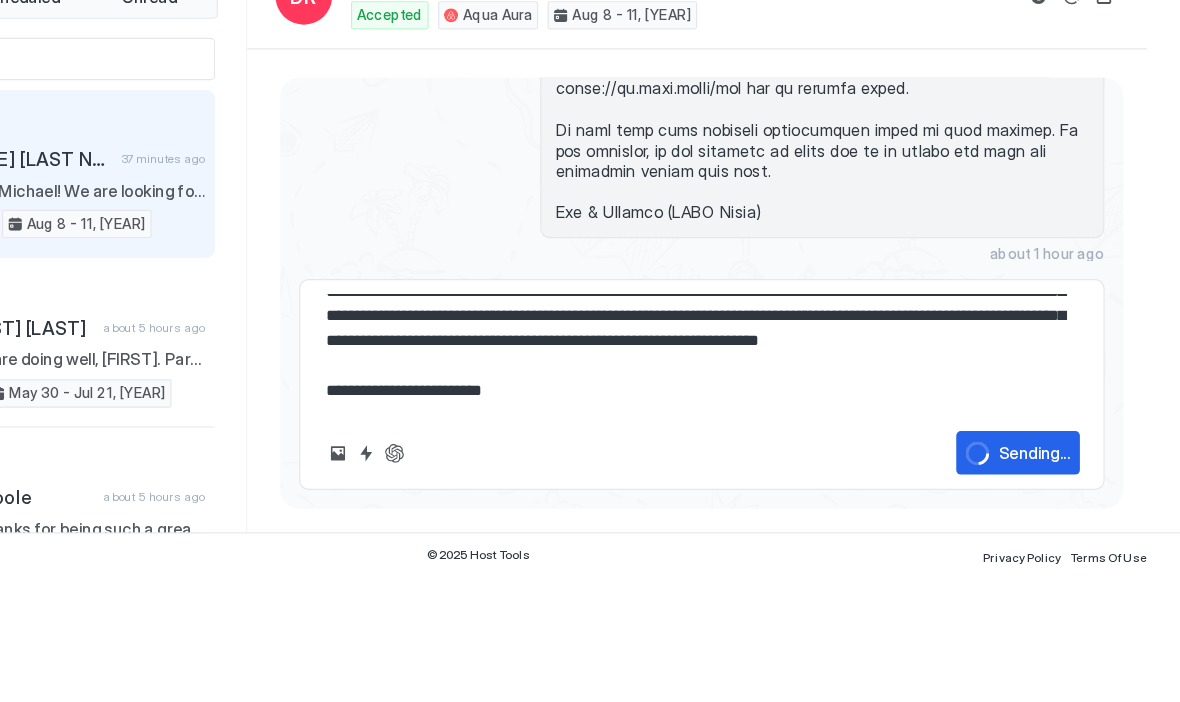 type on "*" 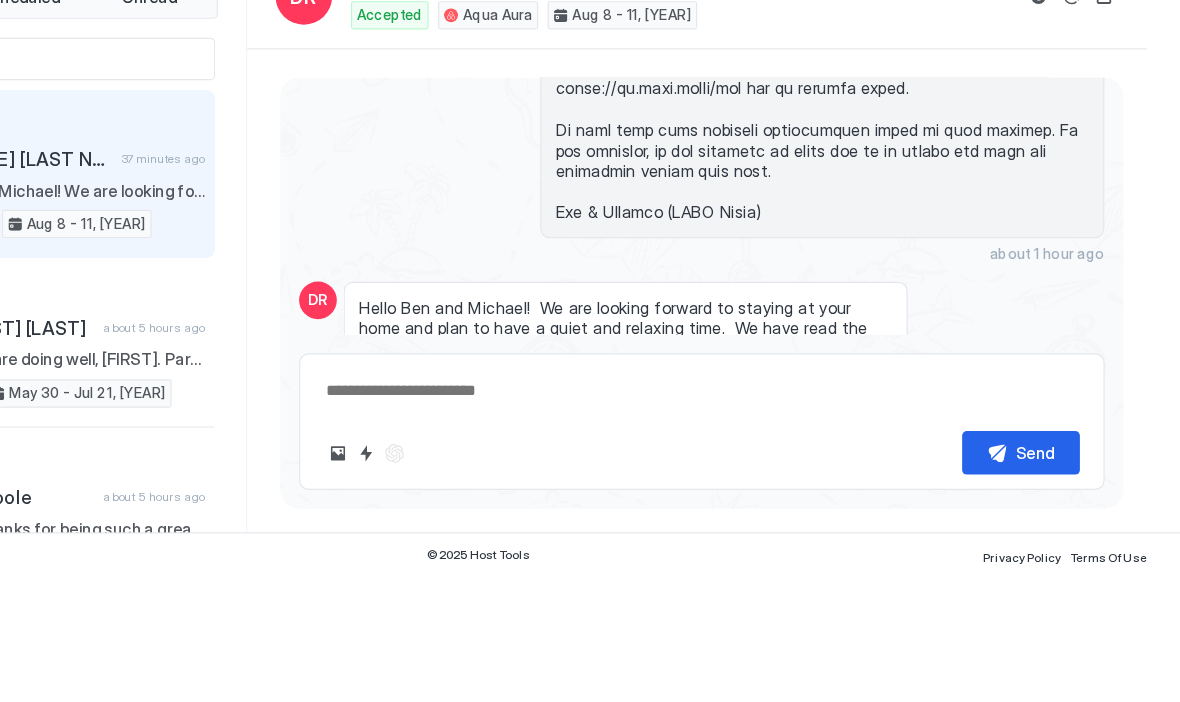 scroll, scrollTop: 0, scrollLeft: 0, axis: both 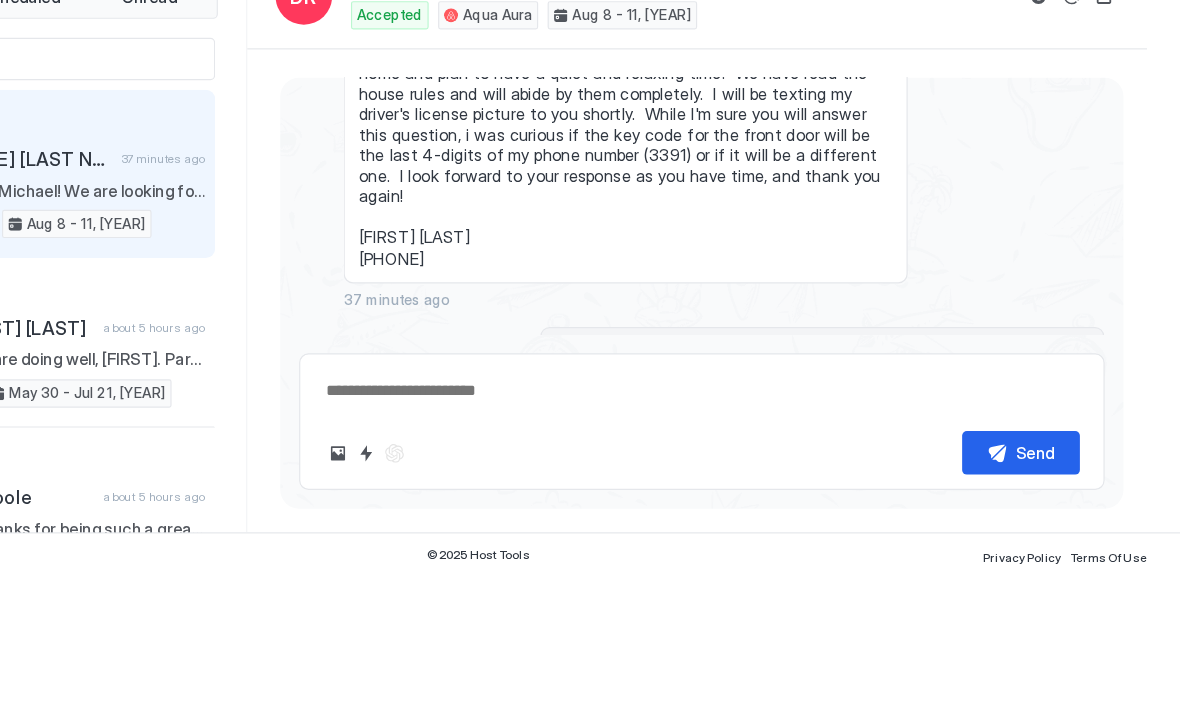 type on "*" 